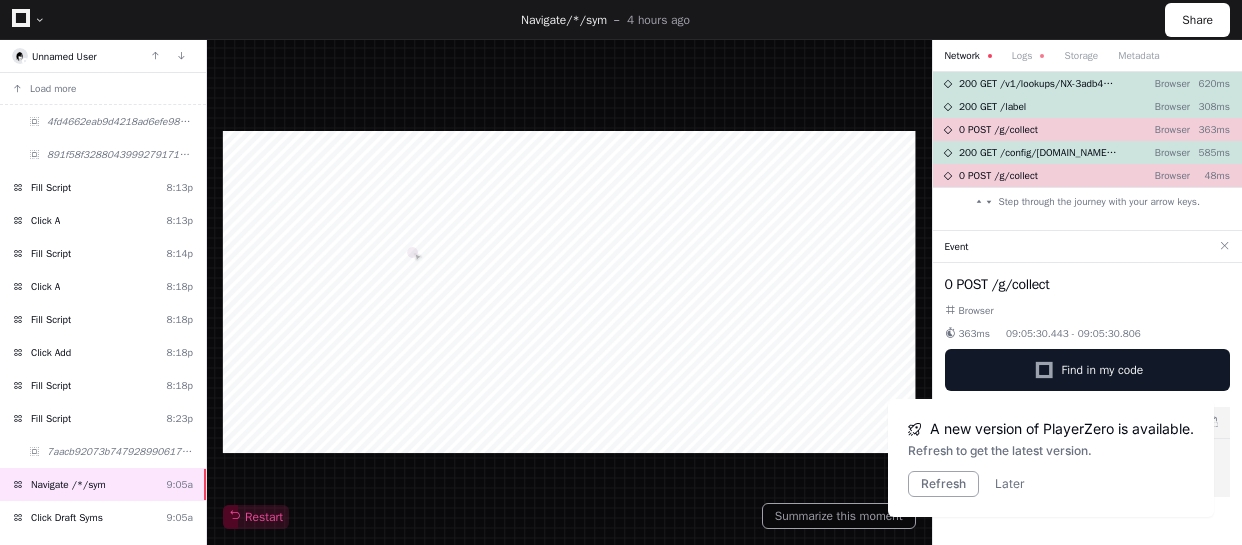 scroll, scrollTop: 0, scrollLeft: 0, axis: both 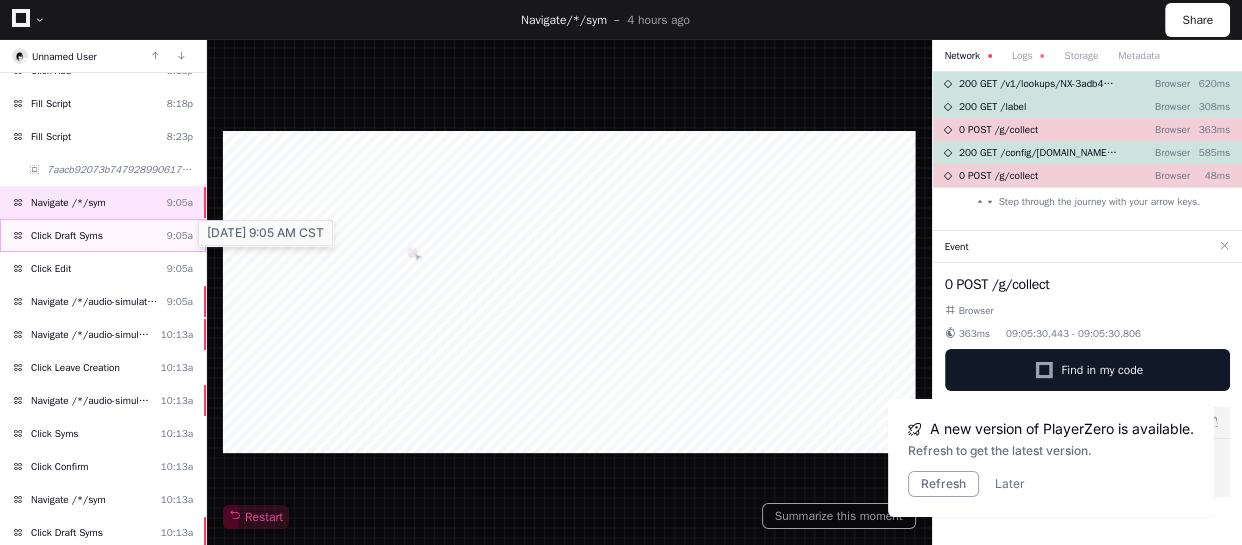 click on "9:05a" 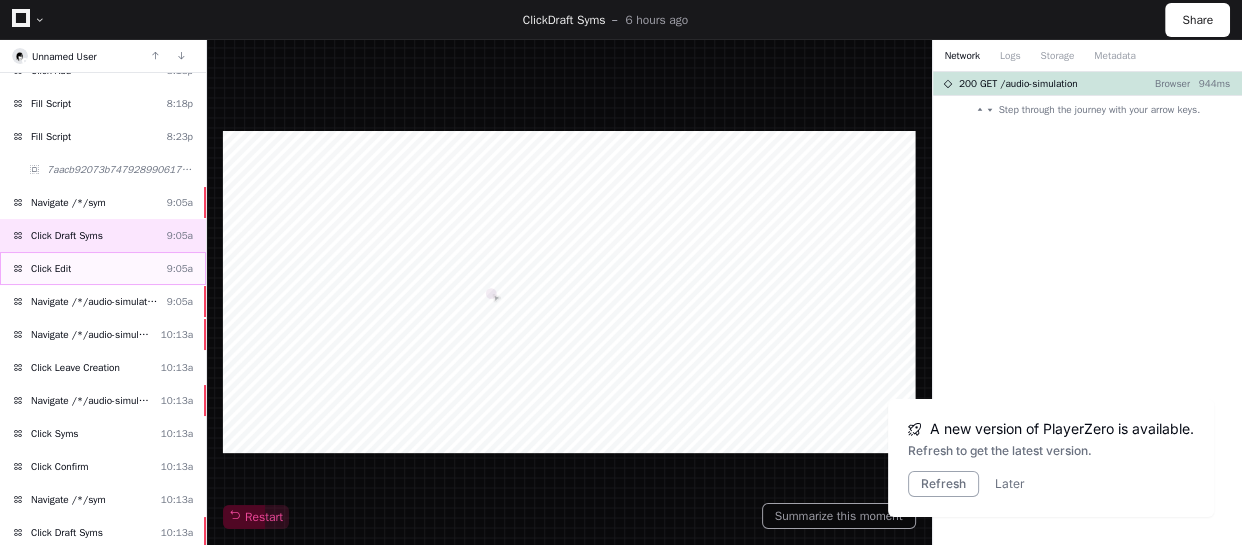 click on "Click Edit  9:05a" 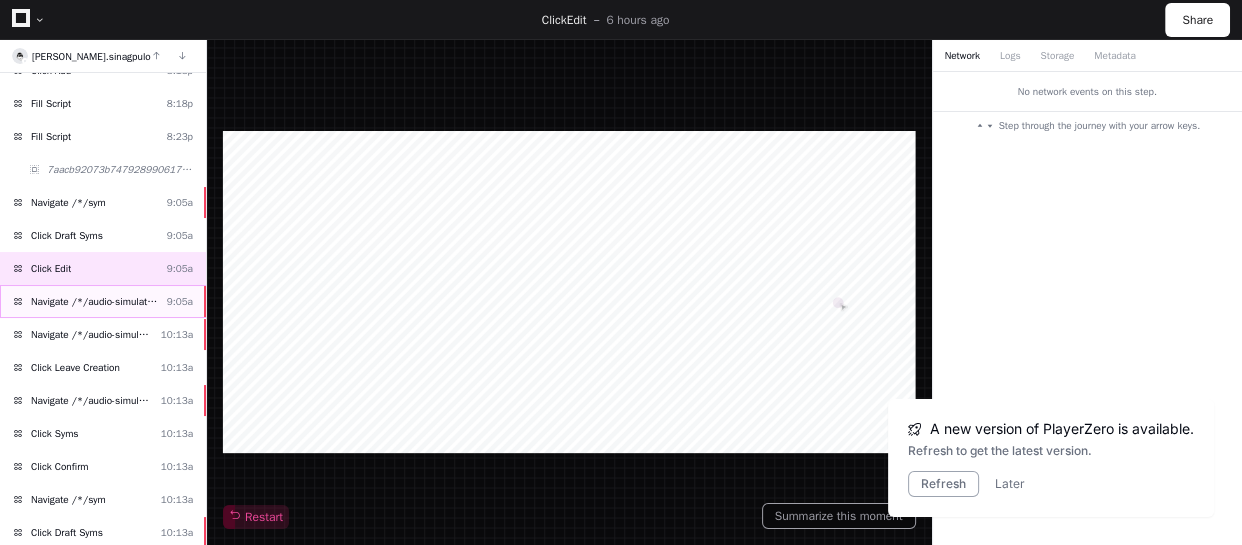 click on "Navigate /*/audio-simulation/*/create-sym" 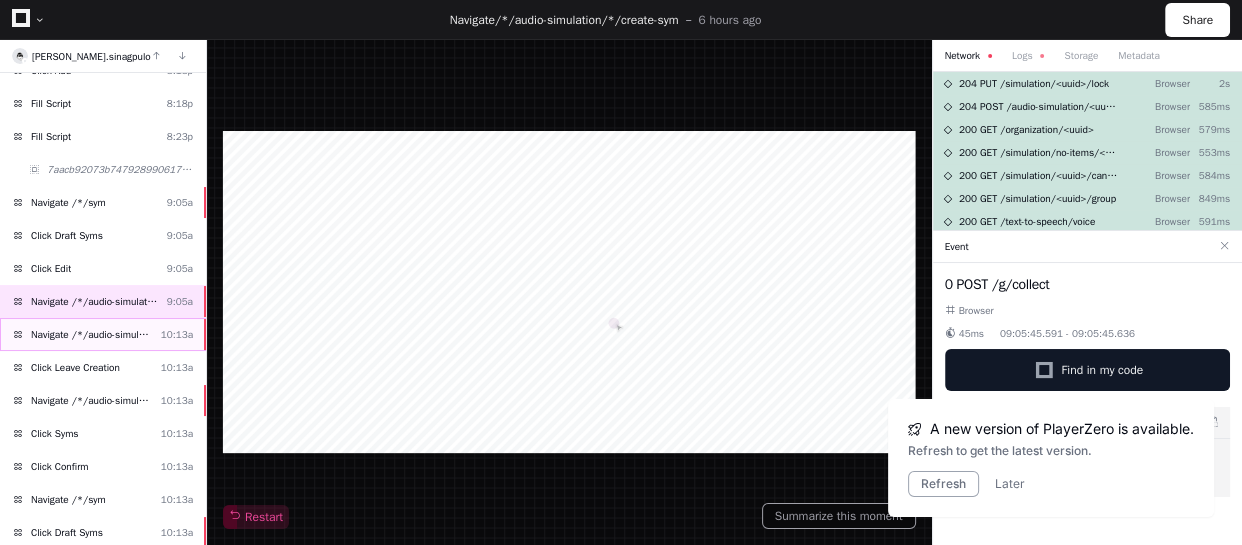 click on "Navigate /*/audio-simulation/*/create-sym" 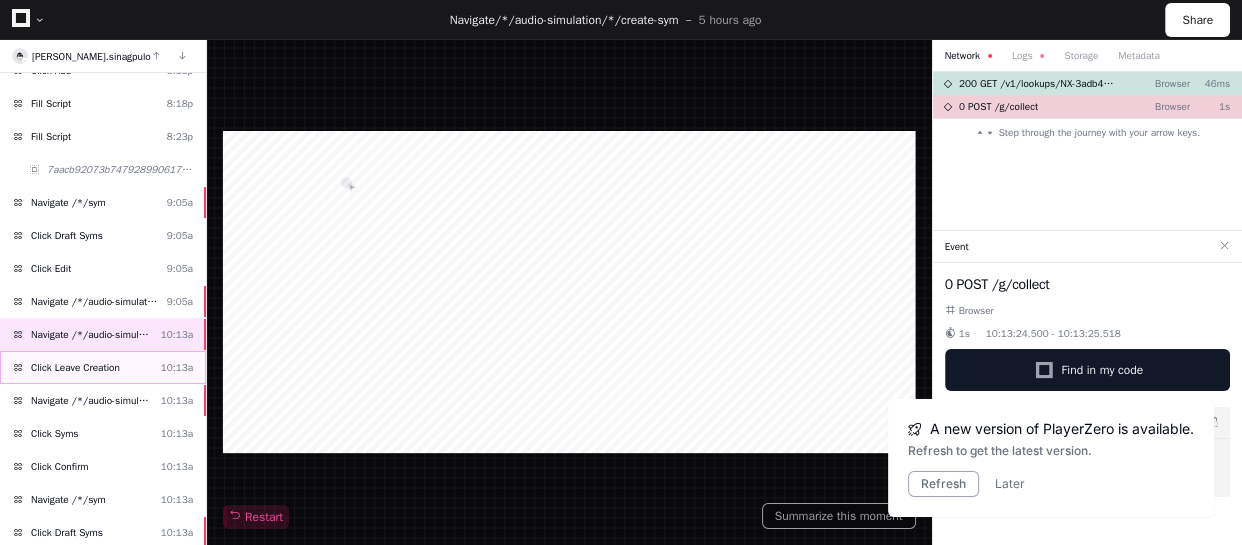 click on "Click Leave Creation" 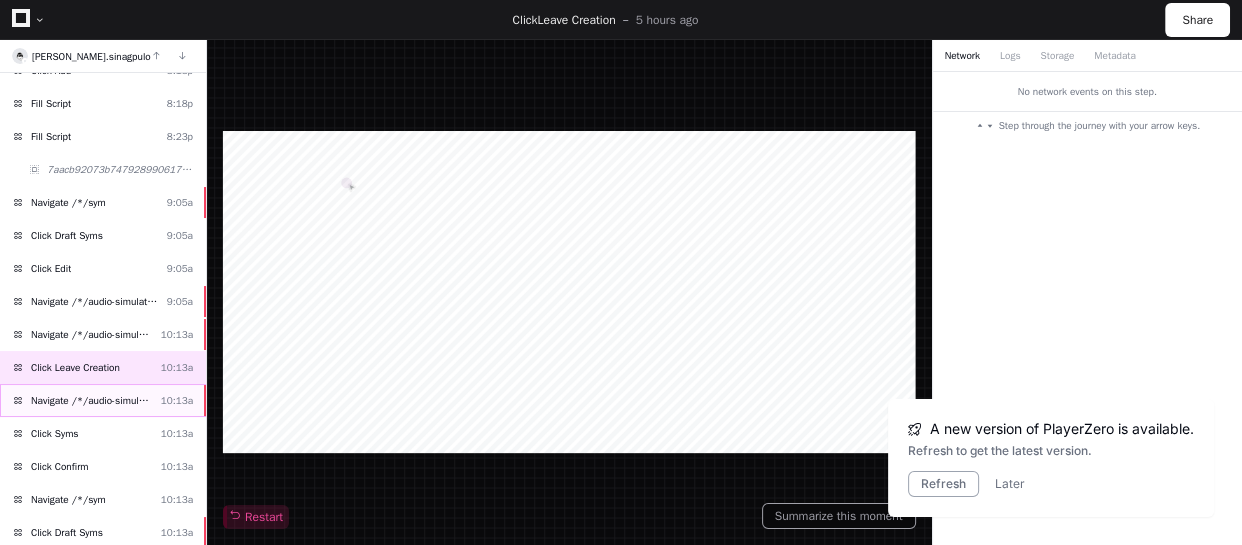 click on "Navigate /*/audio-simulation/*/create-sym" 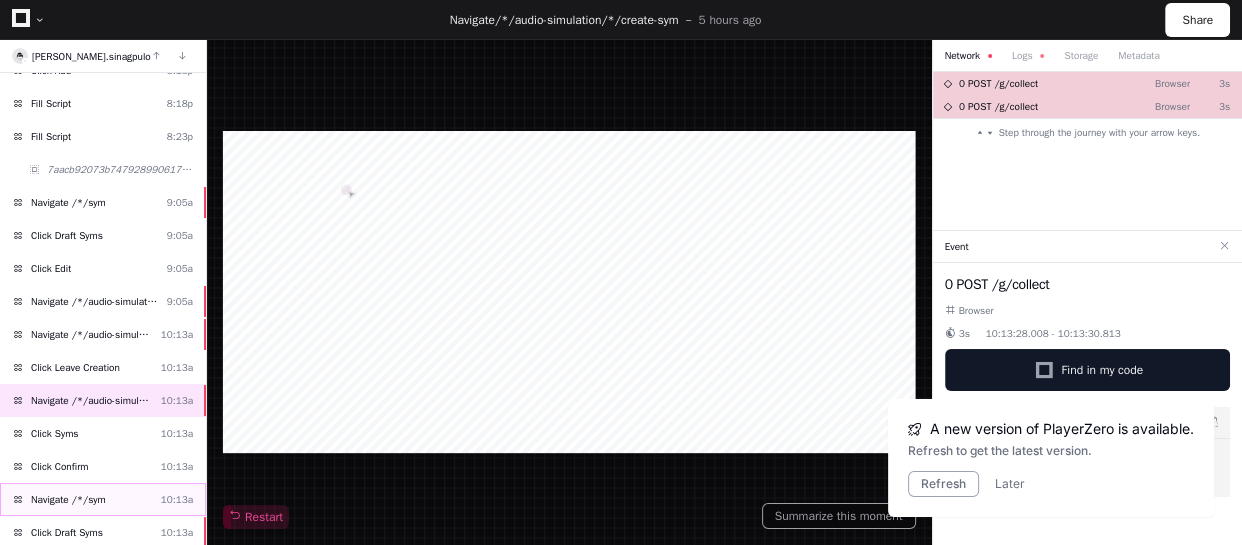 click on "Navigate /*/sym  10:13a" 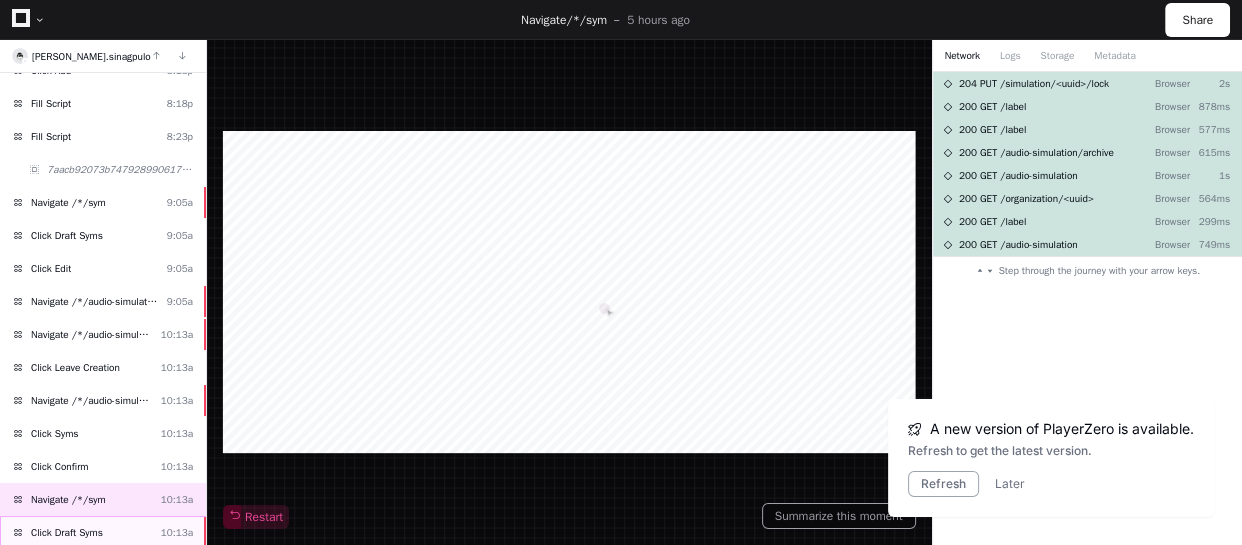 click on "Click Draft Syms" 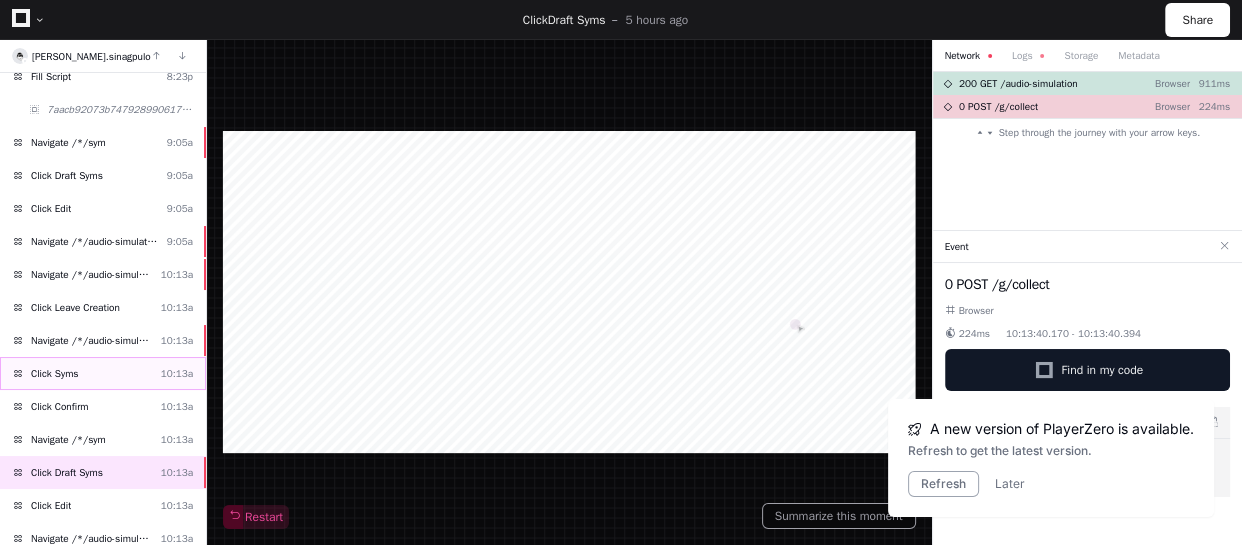 scroll, scrollTop: 373, scrollLeft: 0, axis: vertical 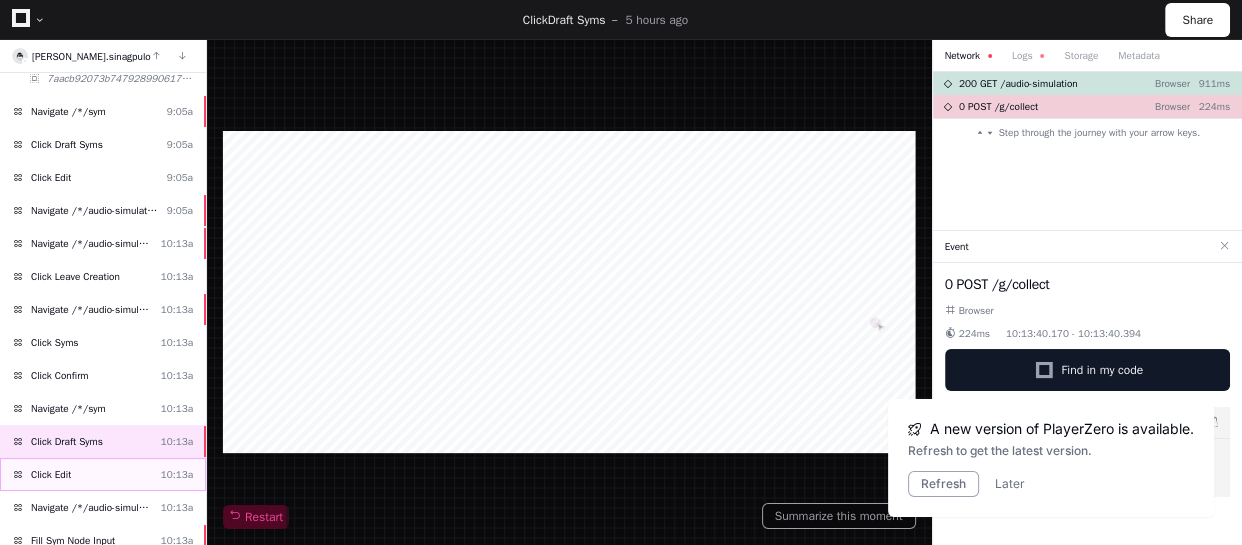 click on "Click Edit  10:13a" 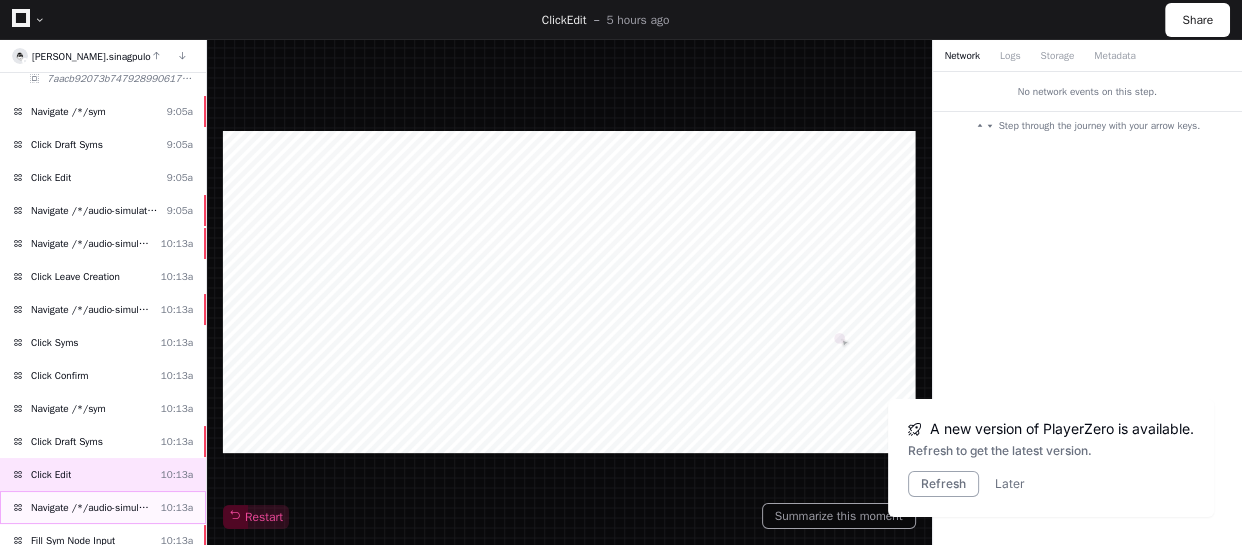 click on "Navigate /*/audio-simulation/*/create-sym  10:13a" 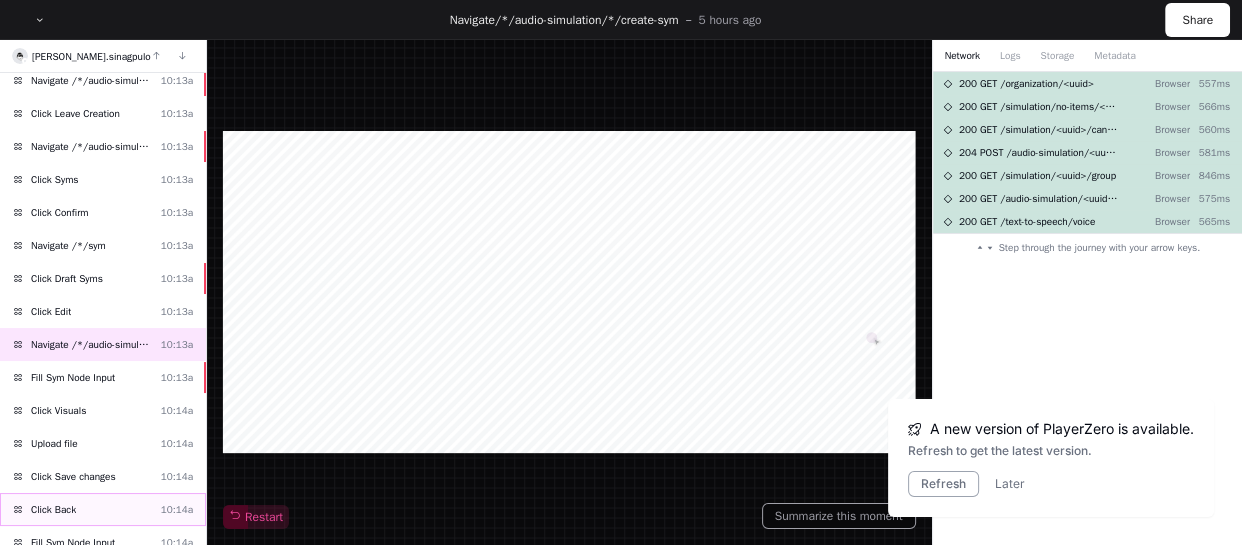 scroll, scrollTop: 555, scrollLeft: 0, axis: vertical 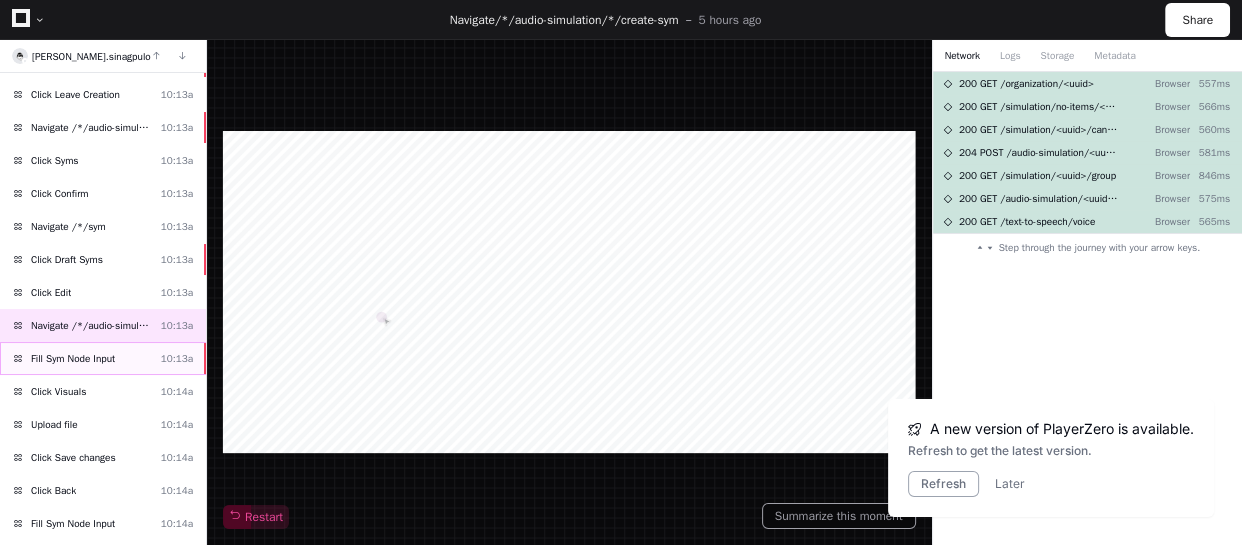 click on "Fill Sym Node Input  10:13a" 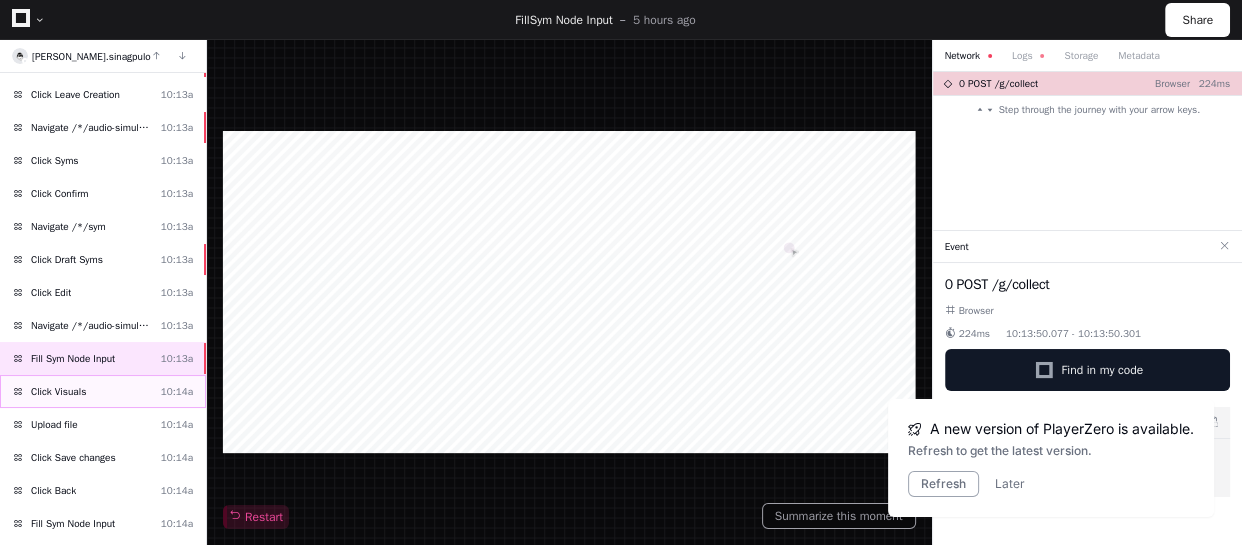 click on "Click Visuals  10:14a" 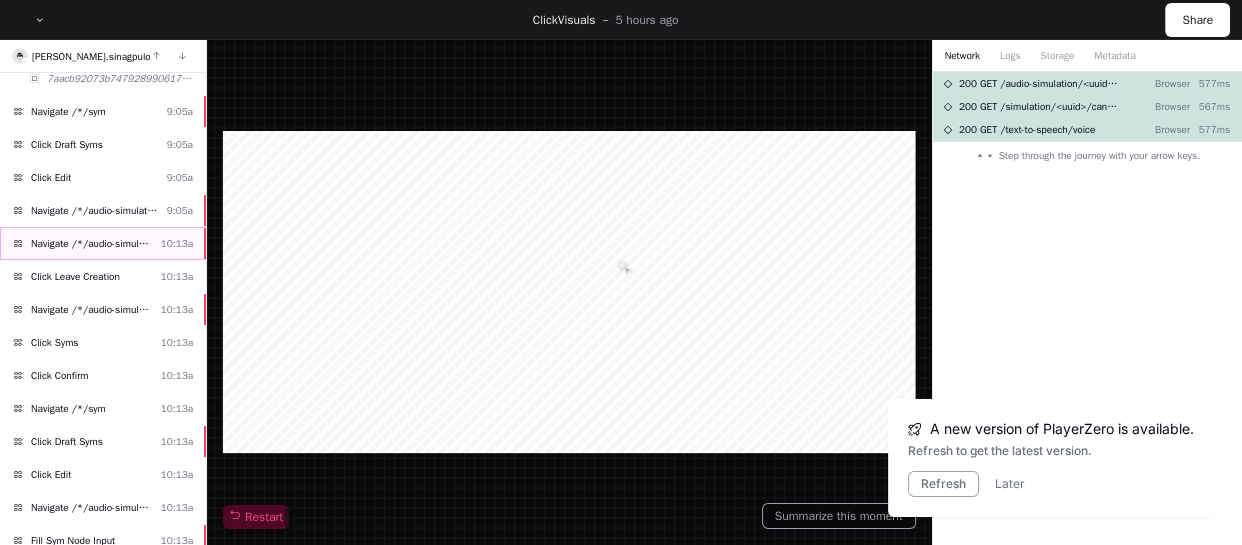 scroll, scrollTop: 282, scrollLeft: 0, axis: vertical 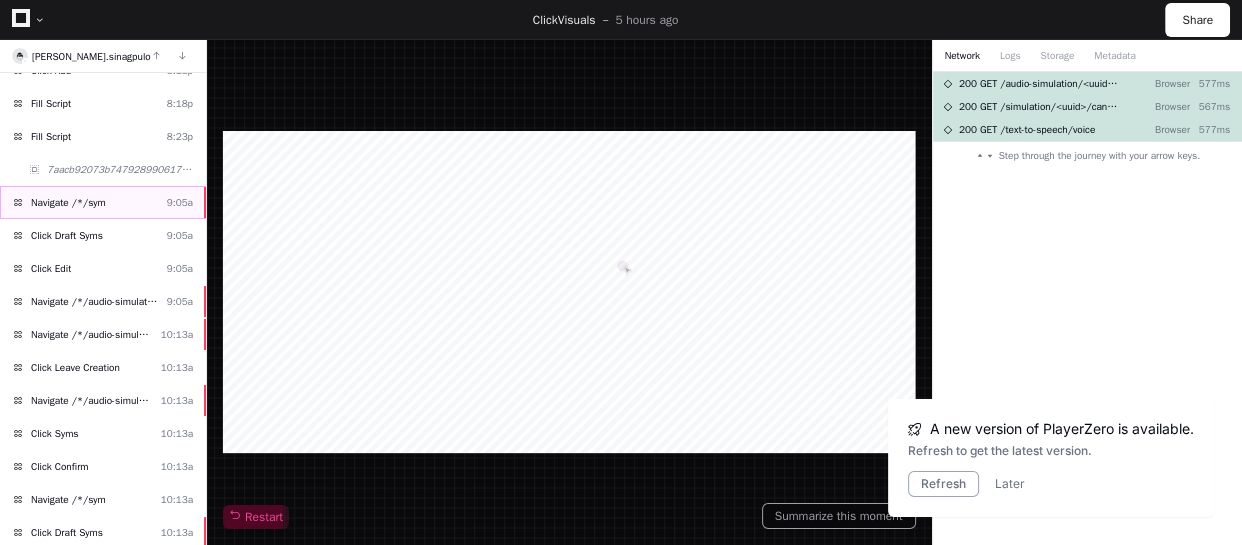 click on "Navigate /*/sym  9:05a" 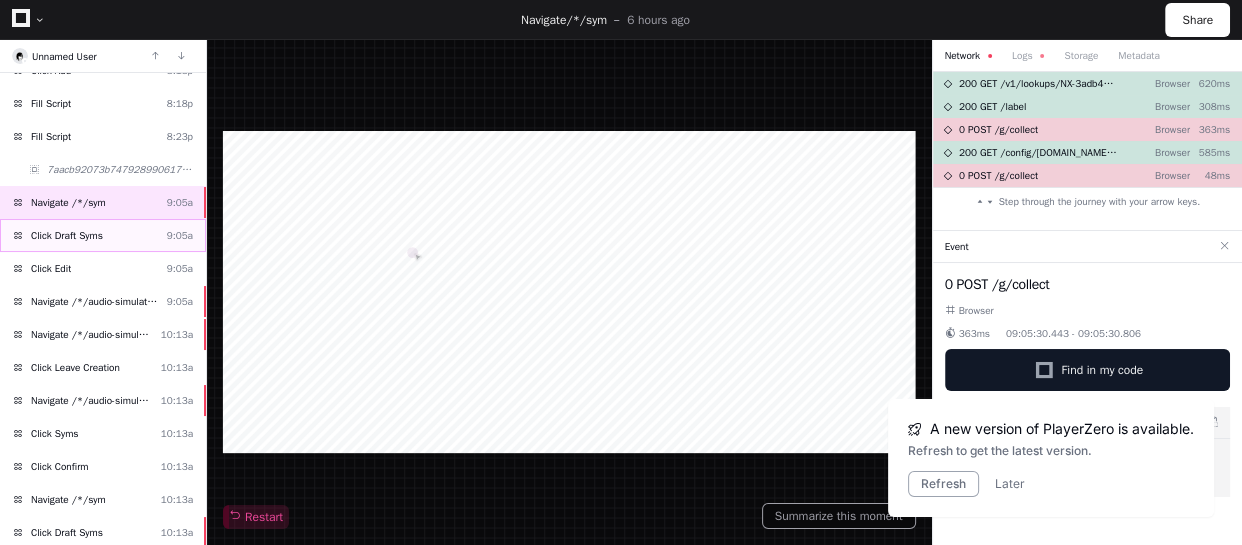 click on "Click Draft Syms  9:05a" 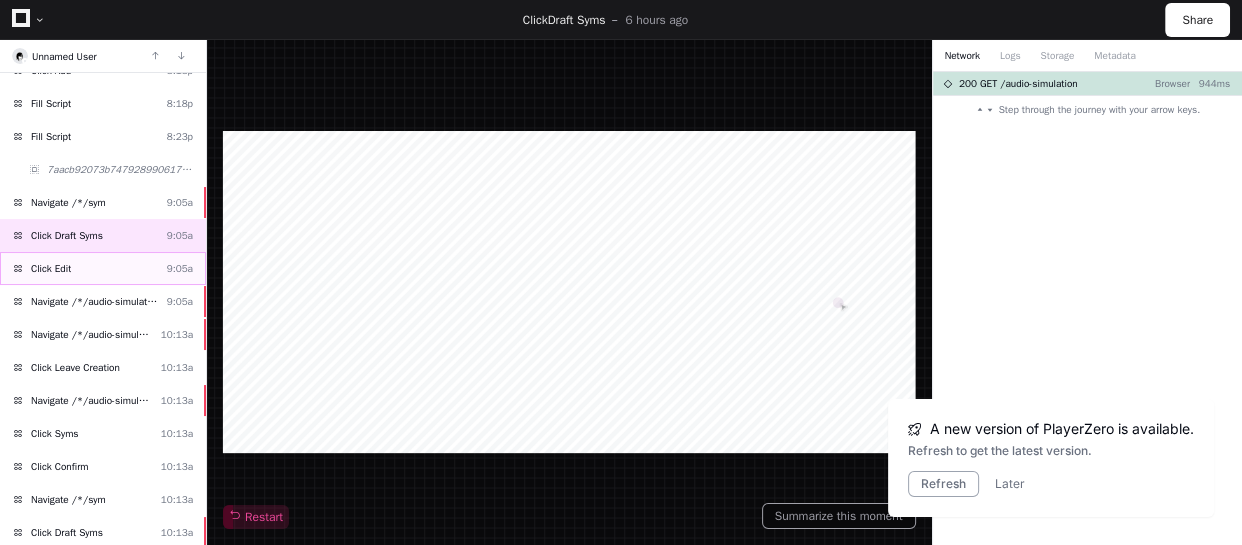 click on "Click Edit  9:05a" 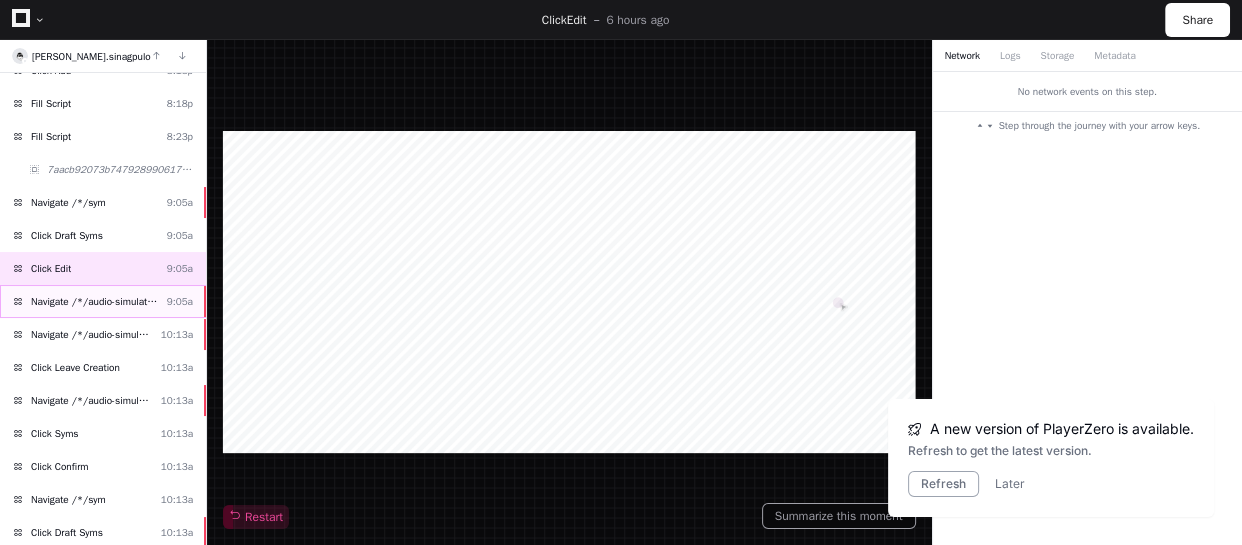 click on "Navigate /*/audio-simulation/*/create-sym" 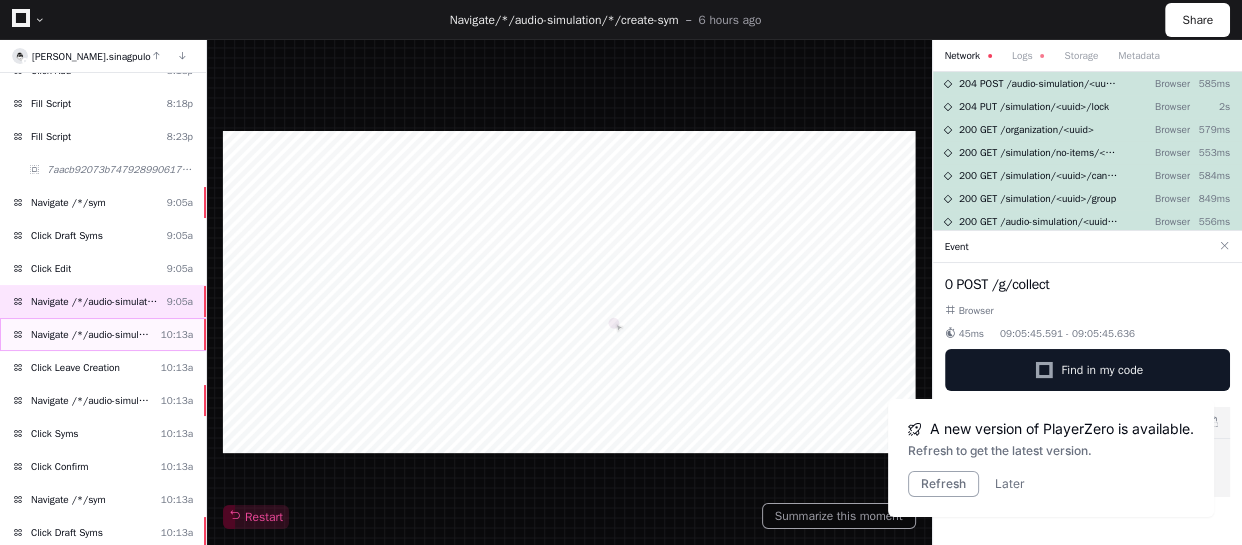 click on "Navigate /*/audio-simulation/*/create-sym  10:13a" 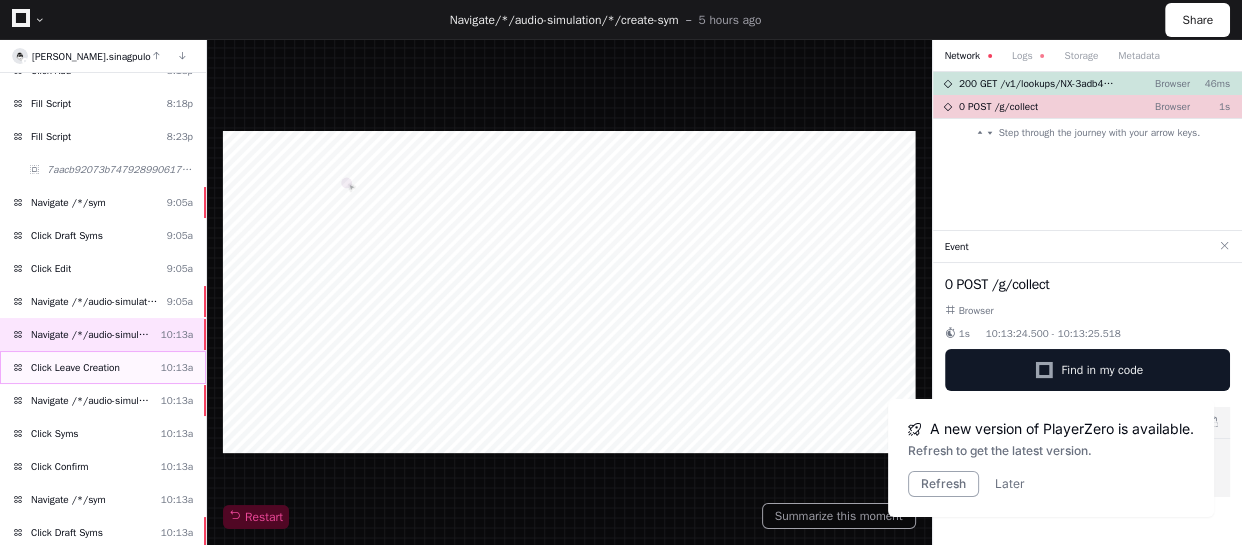 click on "Click Leave Creation  10:13a" 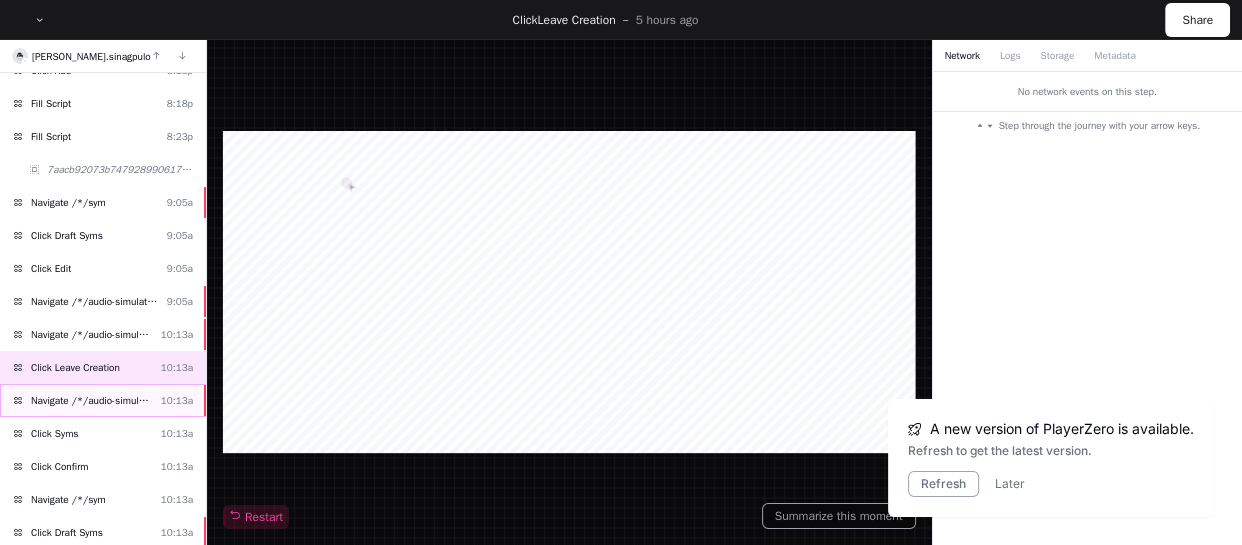 click on "Navigate /*/audio-simulation/*/create-sym  10:13a" 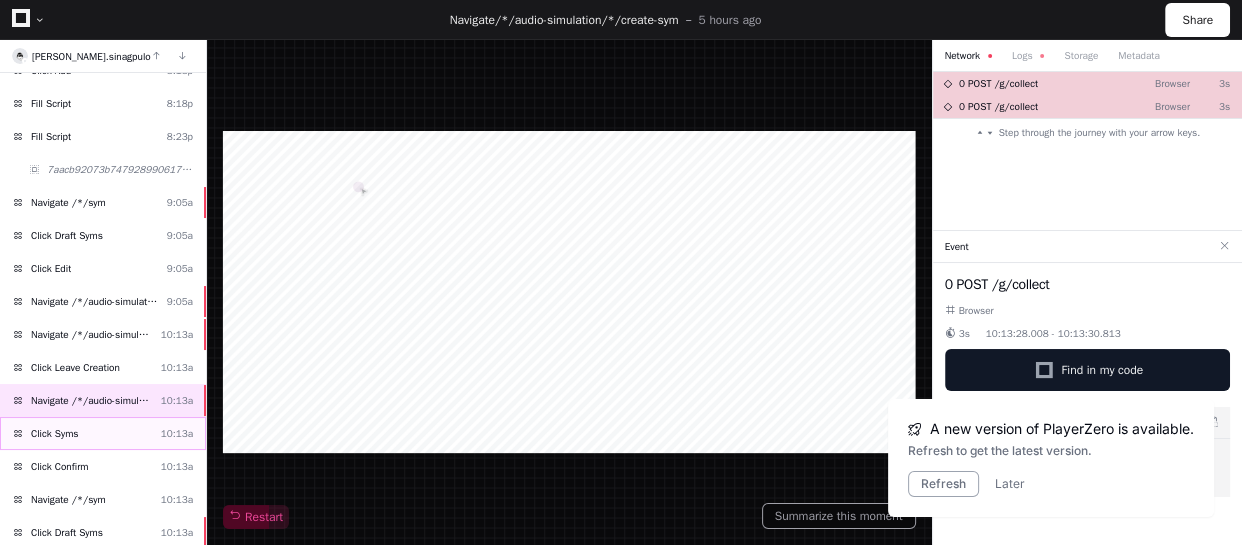 click on "Click Syms  10:13a" 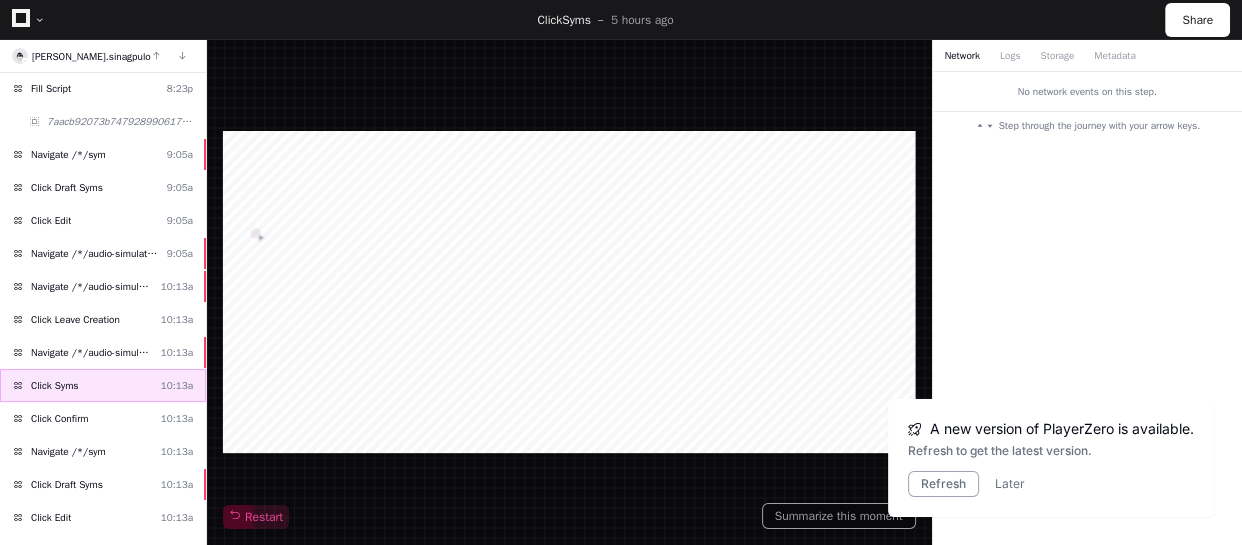scroll, scrollTop: 373, scrollLeft: 0, axis: vertical 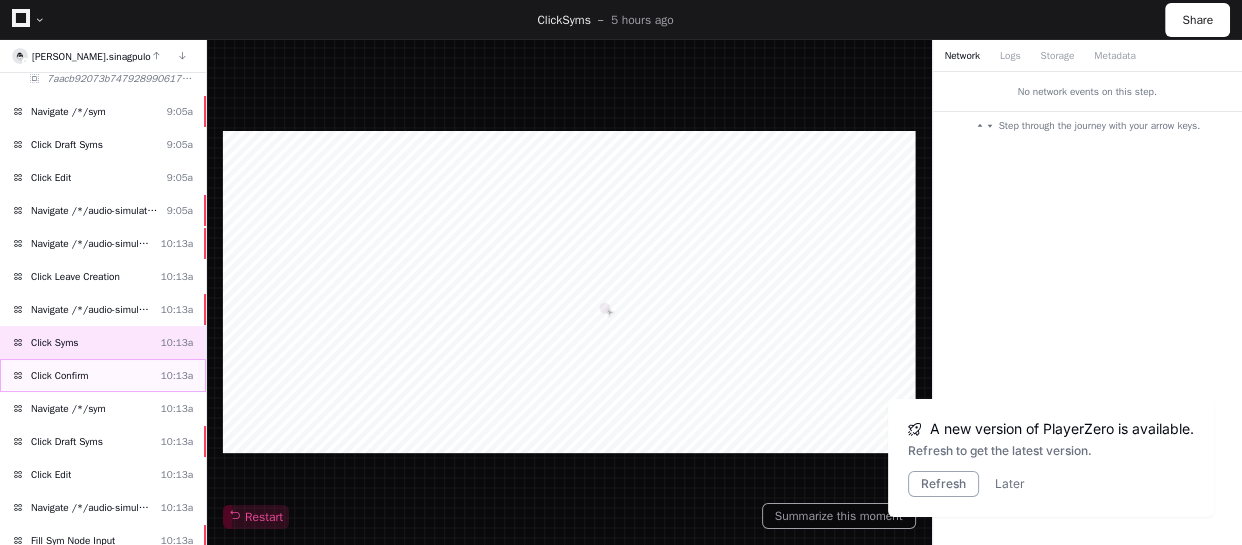 click on "Click Confirm  10:13a" 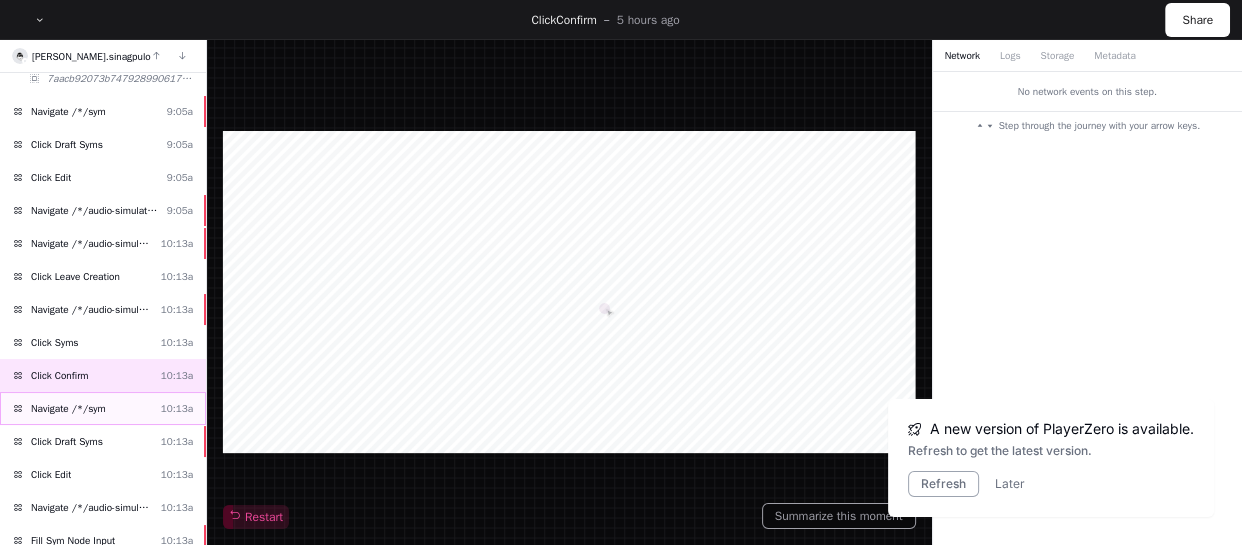 click on "Navigate /*/sym  10:13a" 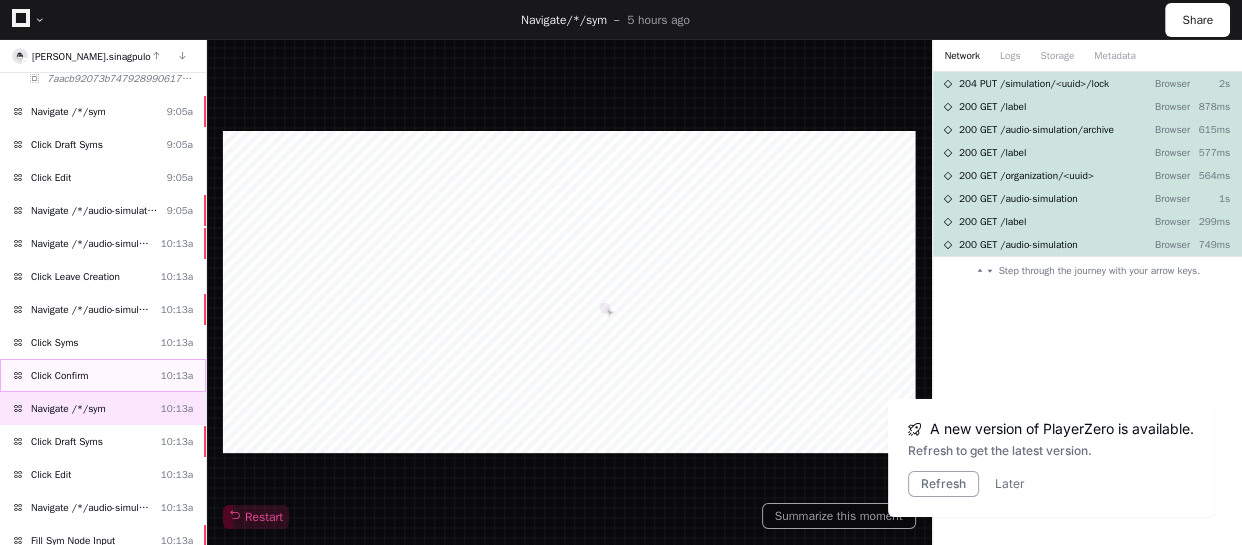 click on "Click Confirm  10:13a" 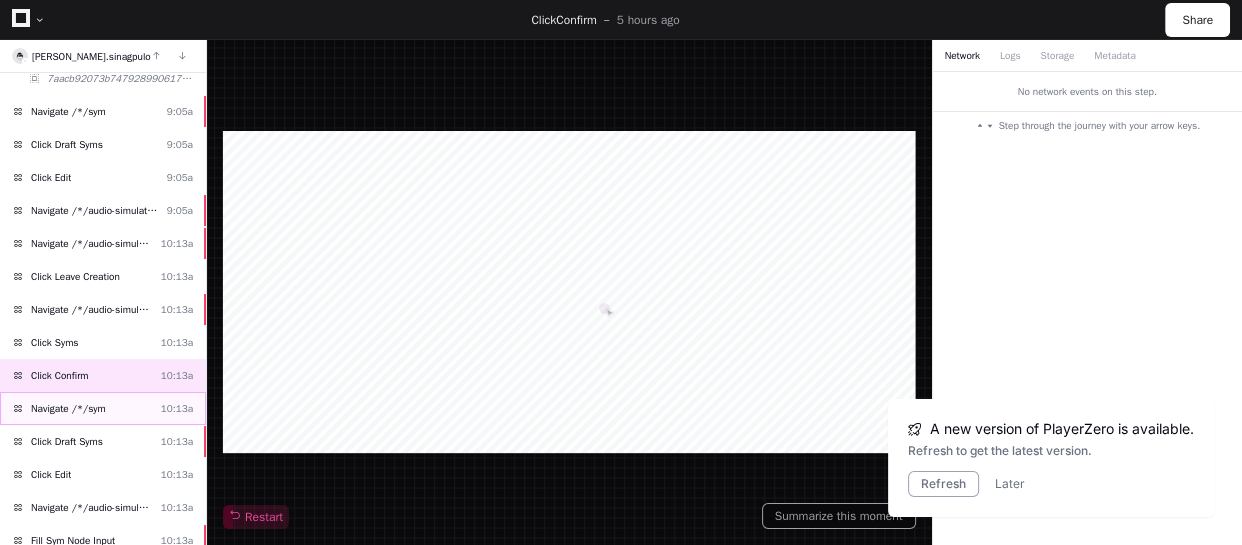 click on "Navigate /*/sym  10:13a" 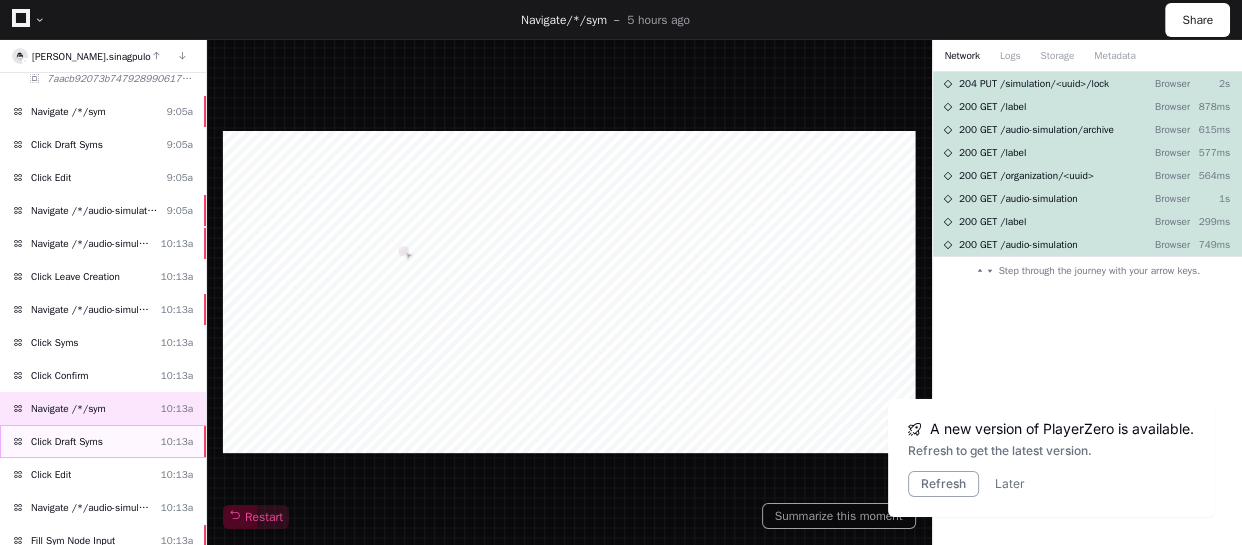 click on "Click Draft Syms  10:13a" 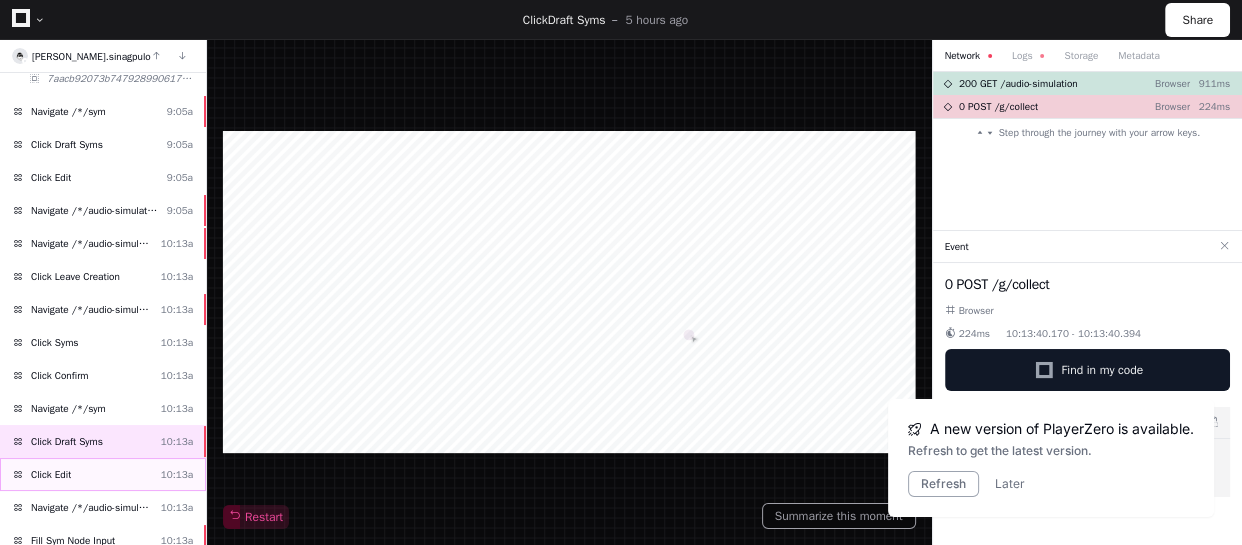 click on "Click Edit  10:13a" 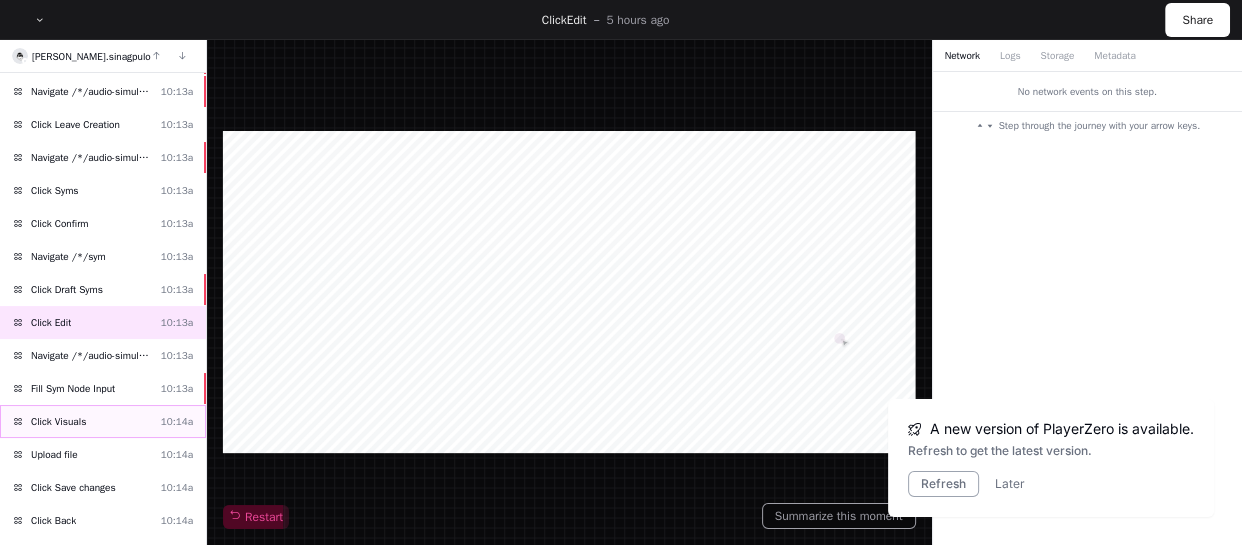 scroll, scrollTop: 555, scrollLeft: 0, axis: vertical 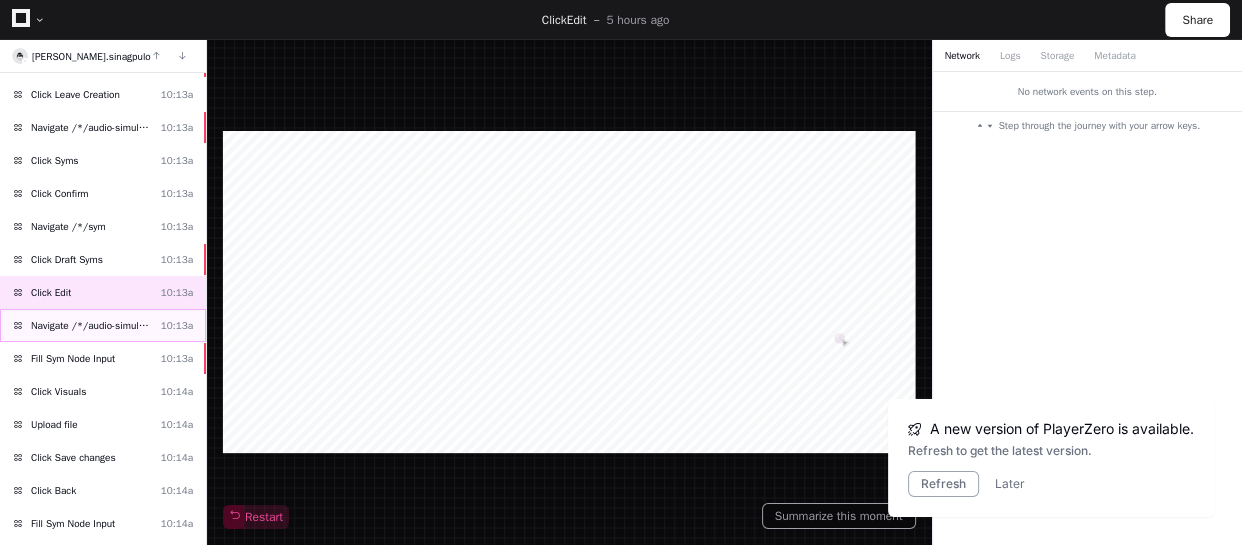 click on "Navigate /*/audio-simulation/*/create-sym" 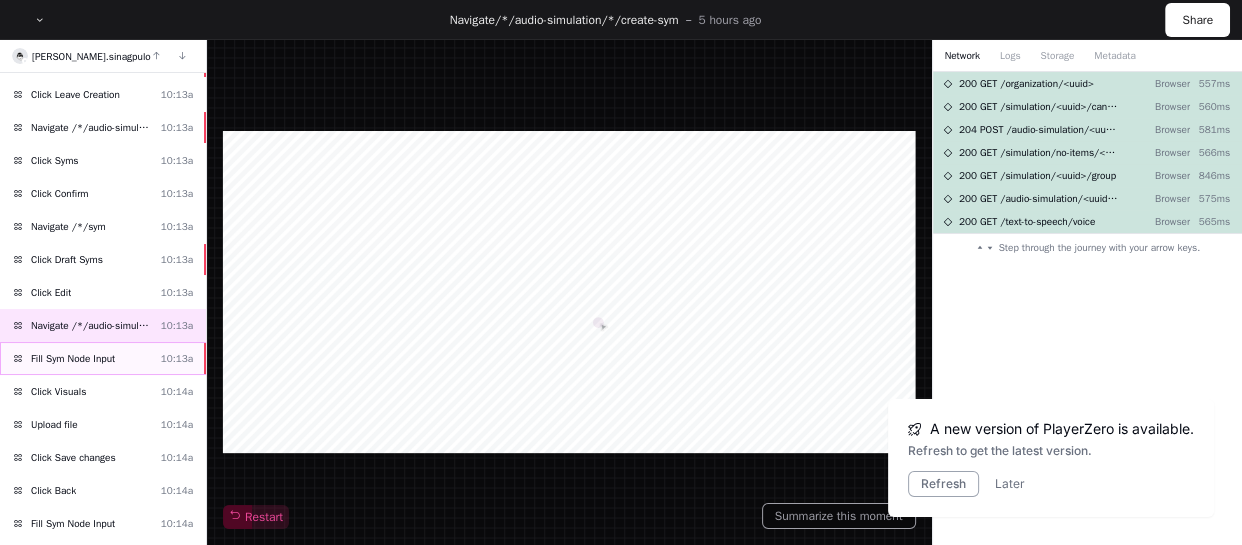 click on "Fill Sym Node Input  10:13a" 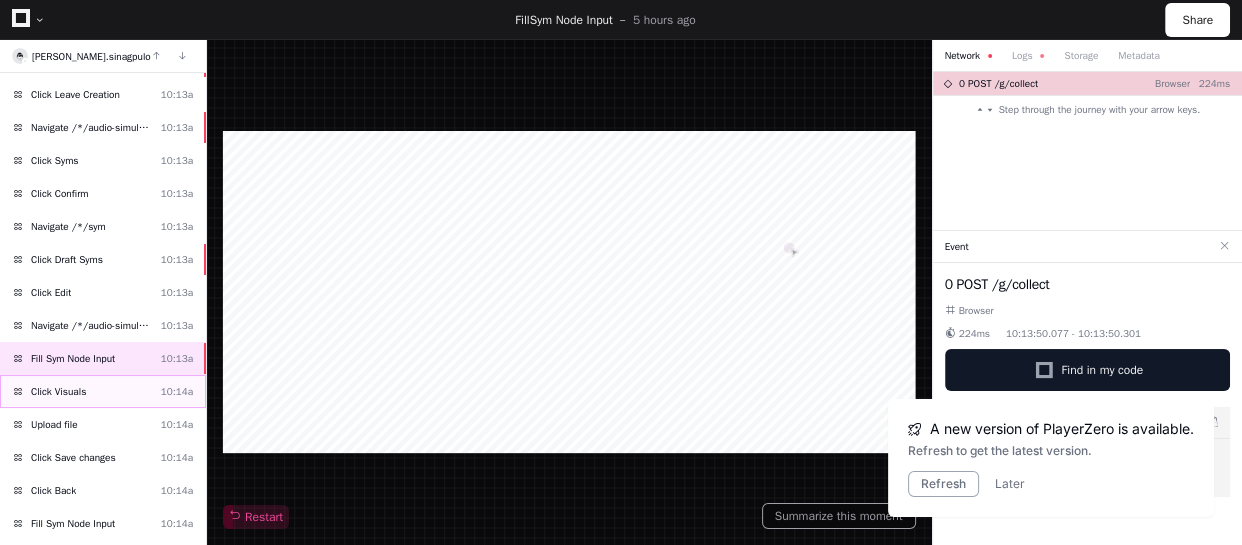 click on "Click Visuals  10:14a" 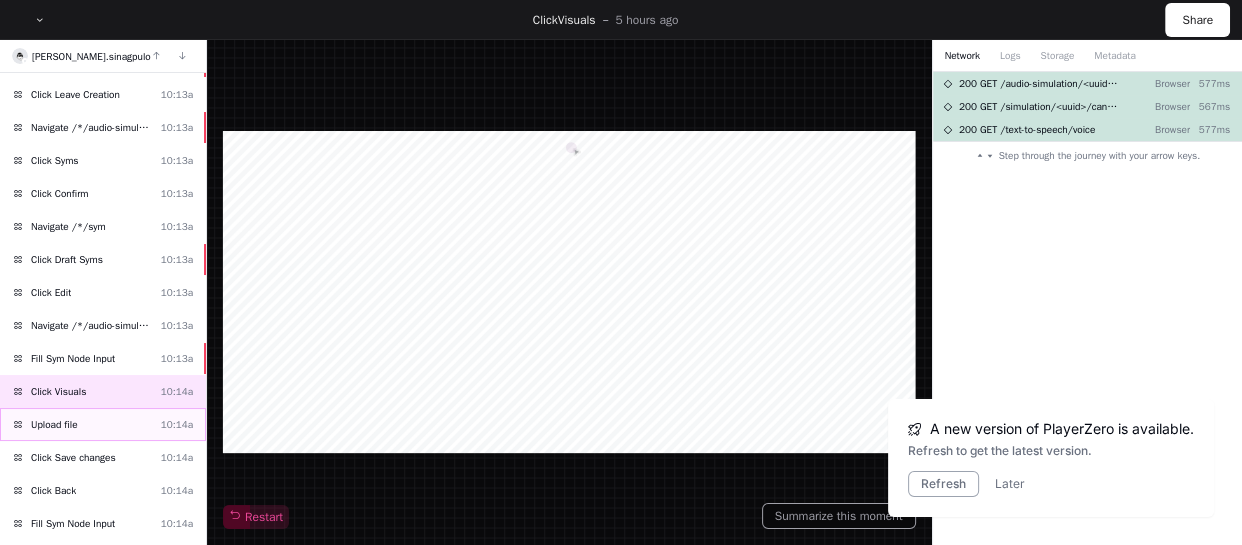 click on "Upload file  10:14a" 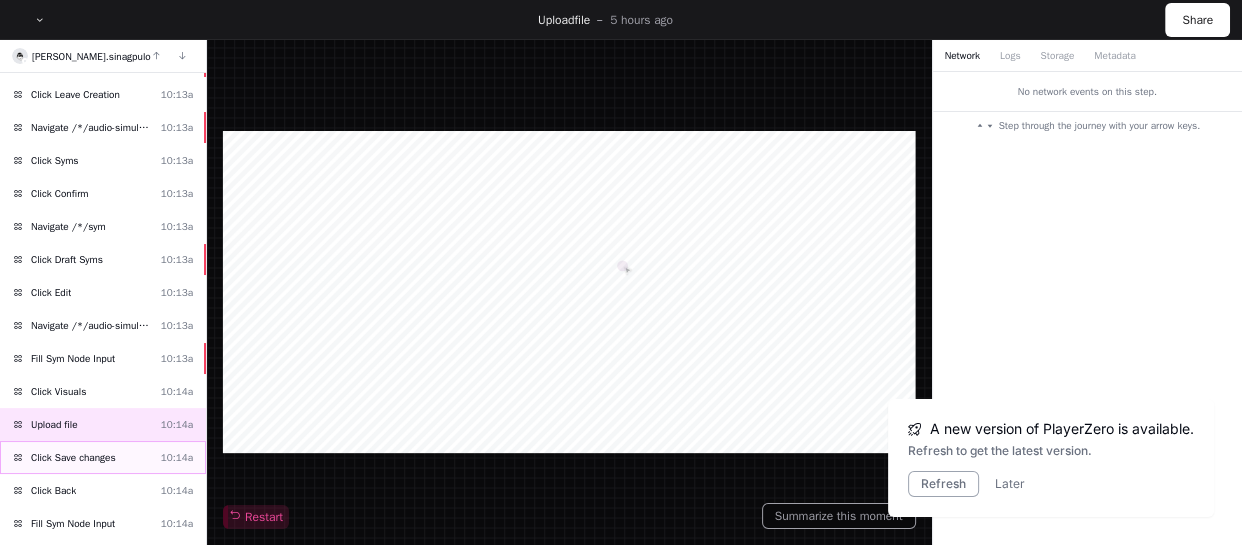 click on "Click Save changes  10:14a" 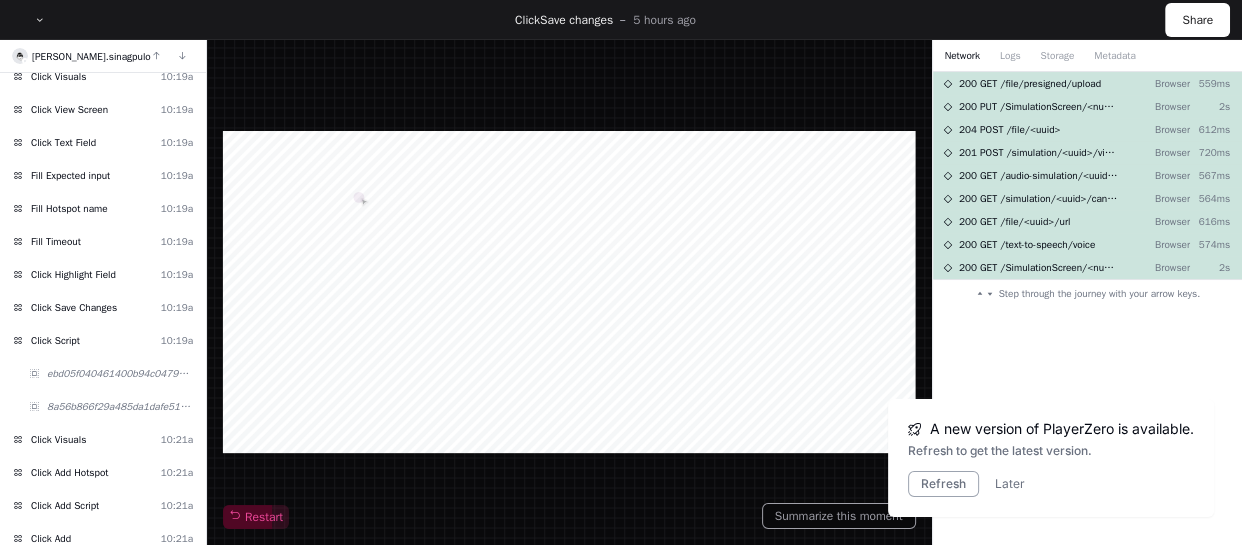 scroll, scrollTop: 1555, scrollLeft: 0, axis: vertical 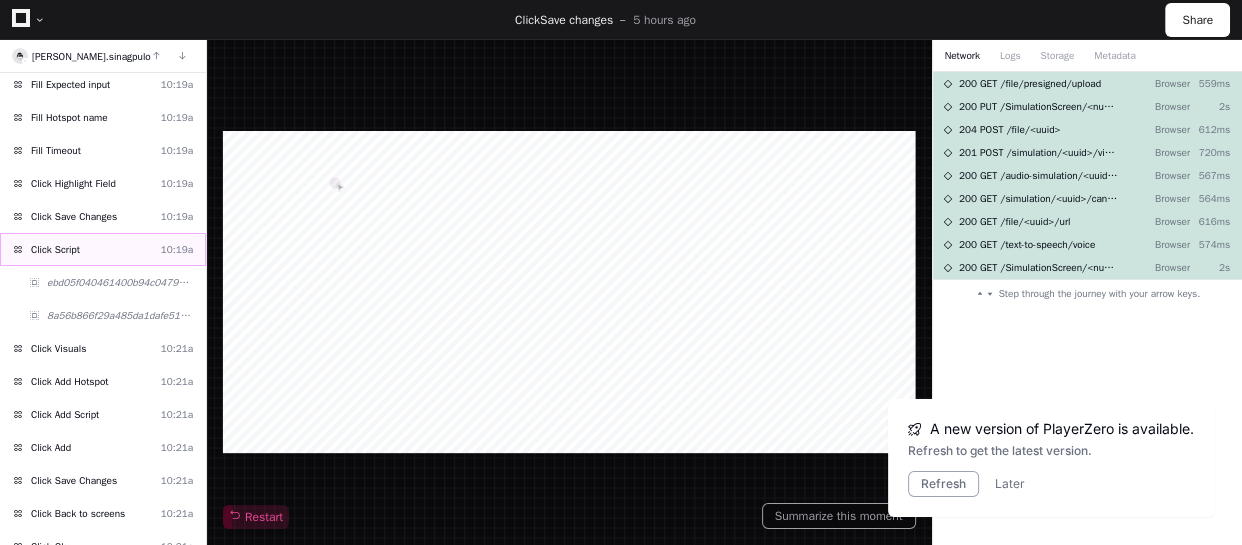 click on "Click Script  10:19a" 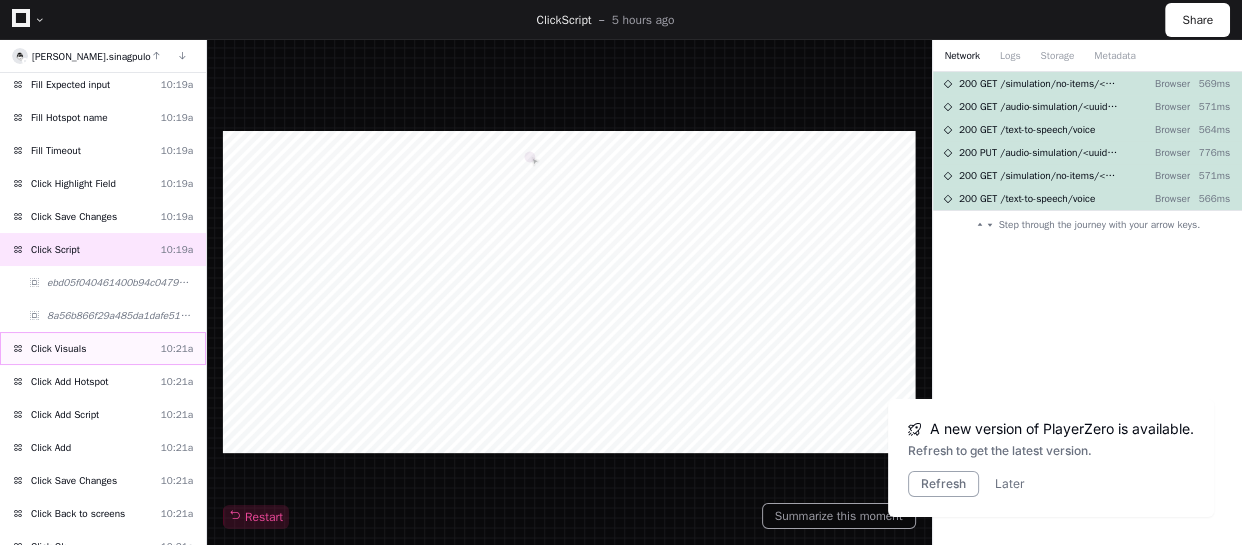 click on "Click Visuals  10:21a" 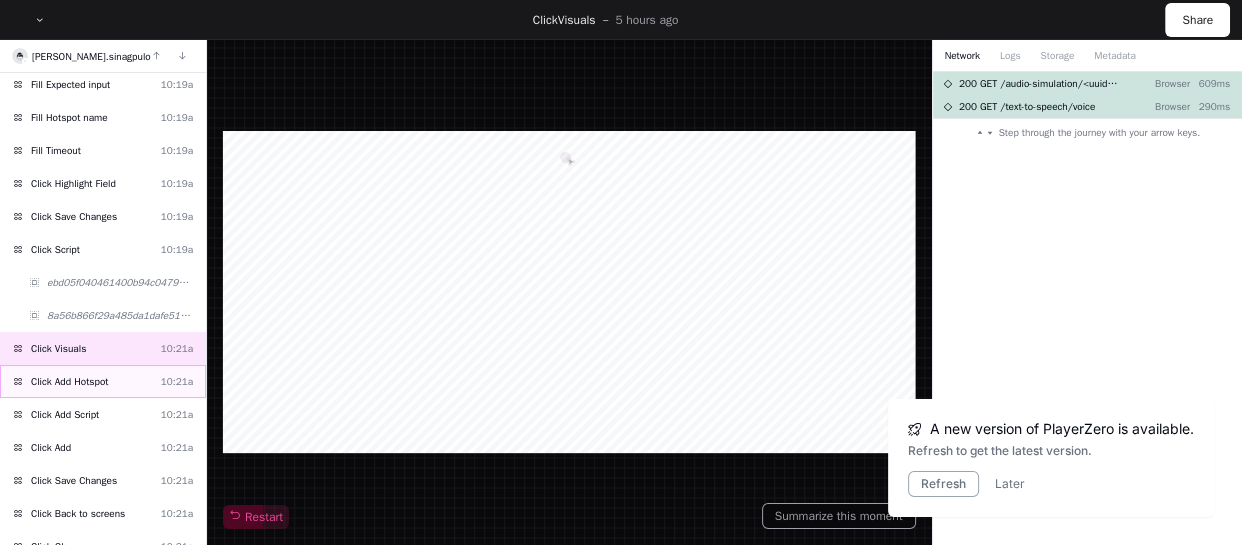 click on "Click Add Hotspot  10:21a" 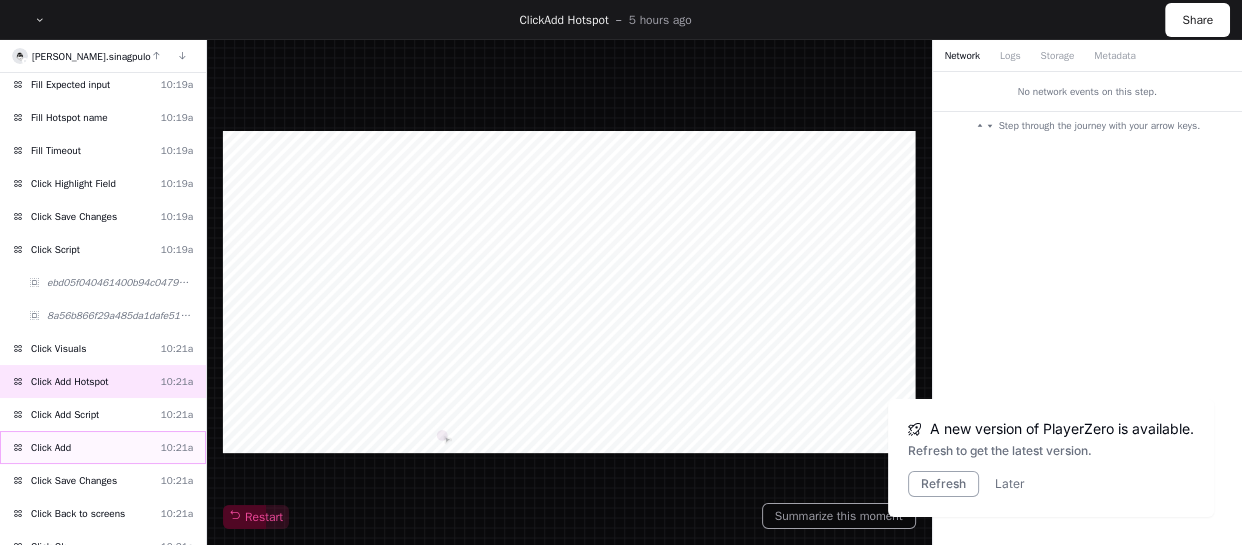 click on "Click Add  10:21a" 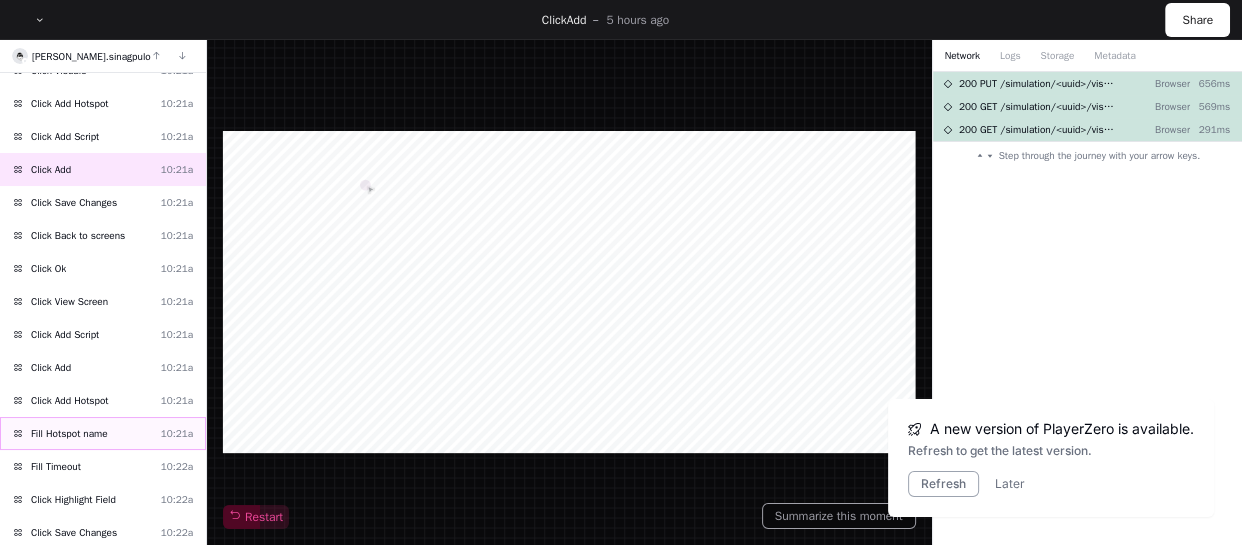 scroll, scrollTop: 1865, scrollLeft: 0, axis: vertical 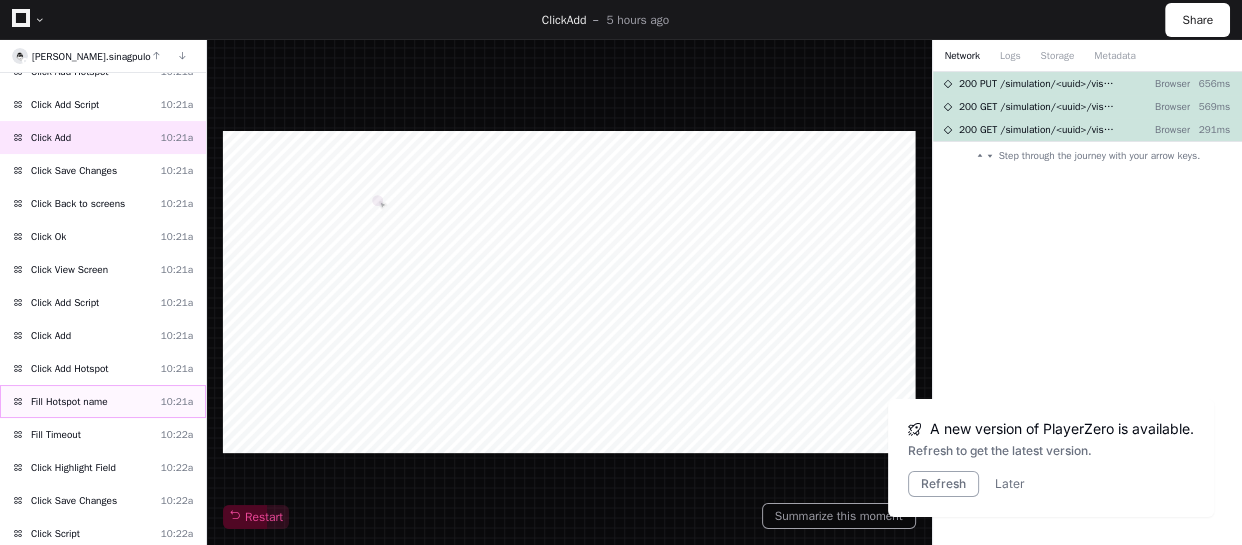 click on "Fill Hotspot name" 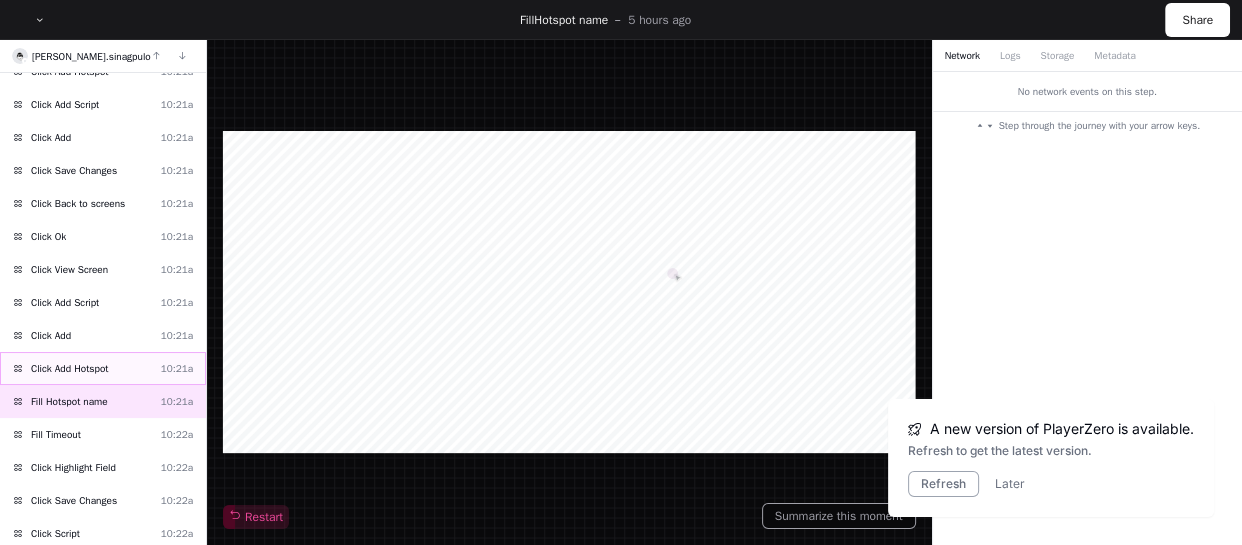 click on "Click Add Hotspot  10:21a" 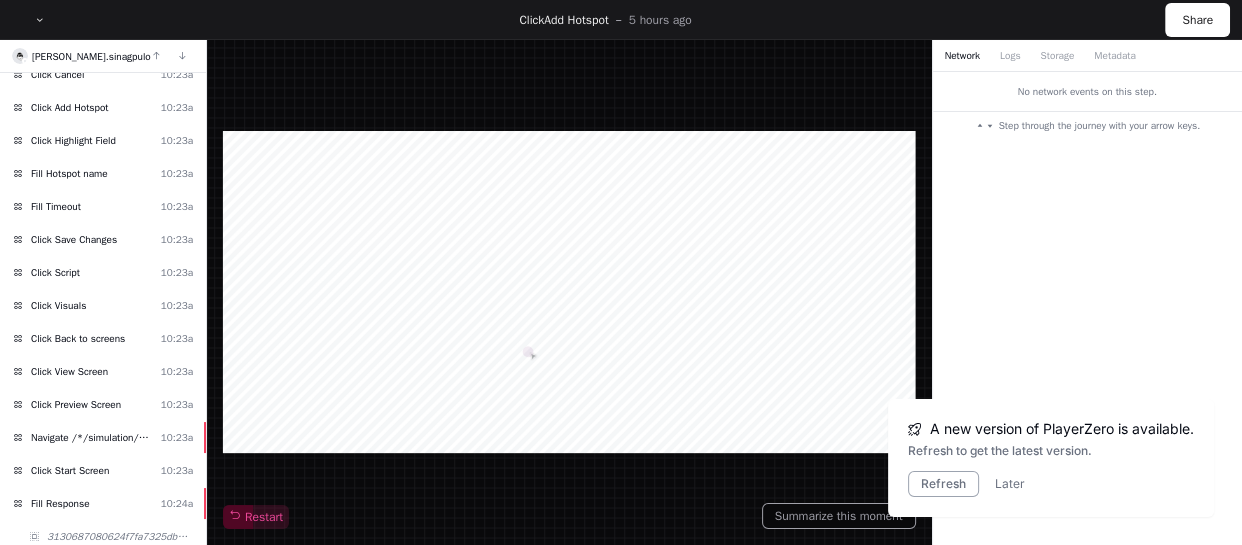 scroll, scrollTop: 2759, scrollLeft: 0, axis: vertical 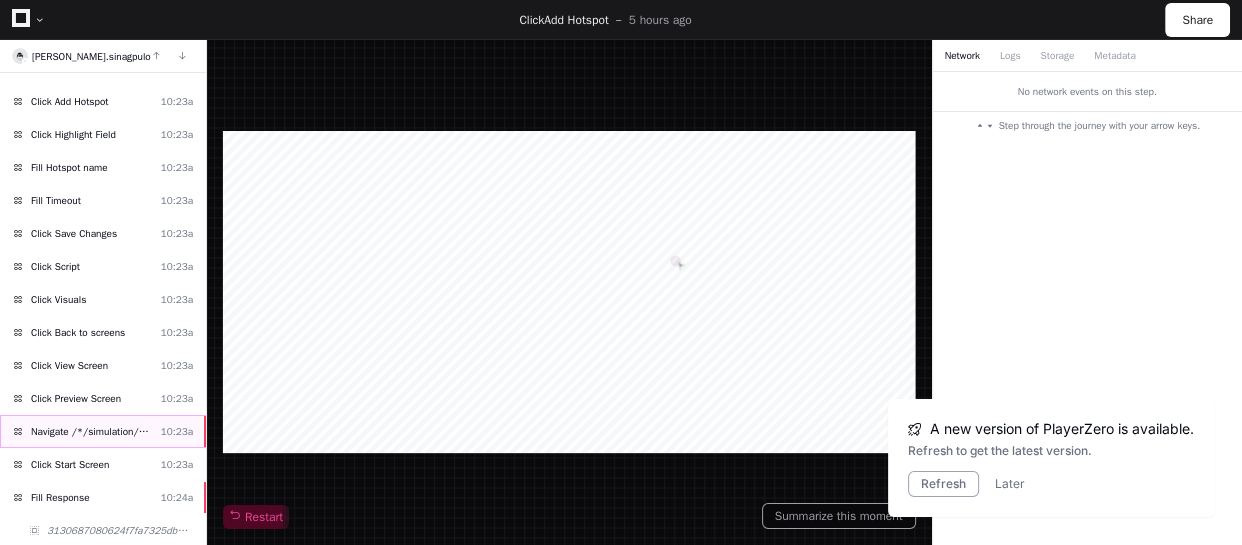 click on "Navigate /*/simulation/*/preview_practice" 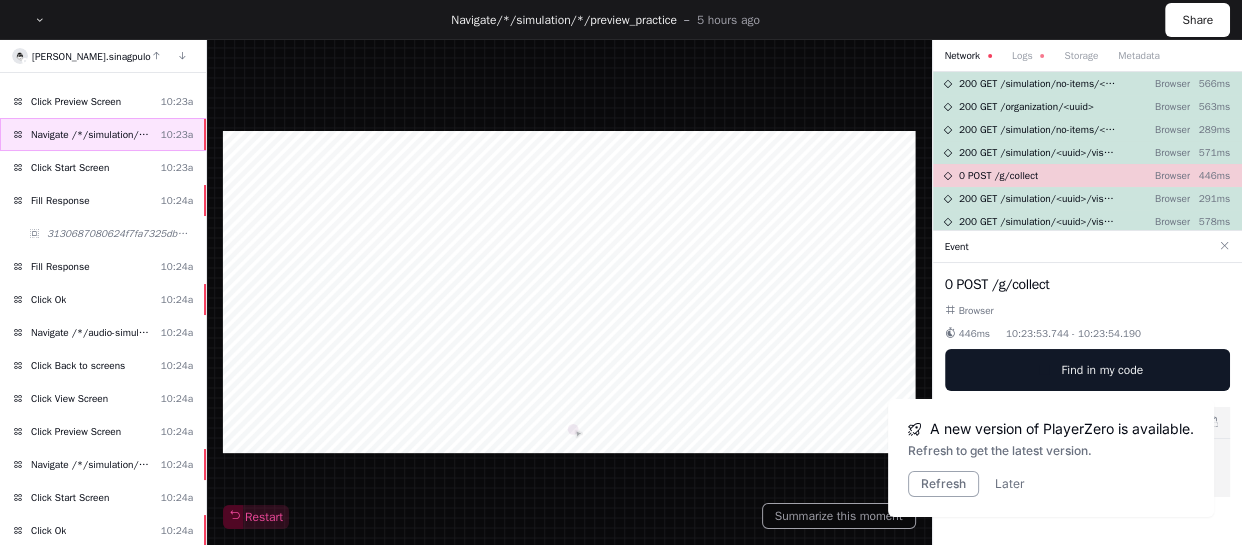 scroll, scrollTop: 3069, scrollLeft: 0, axis: vertical 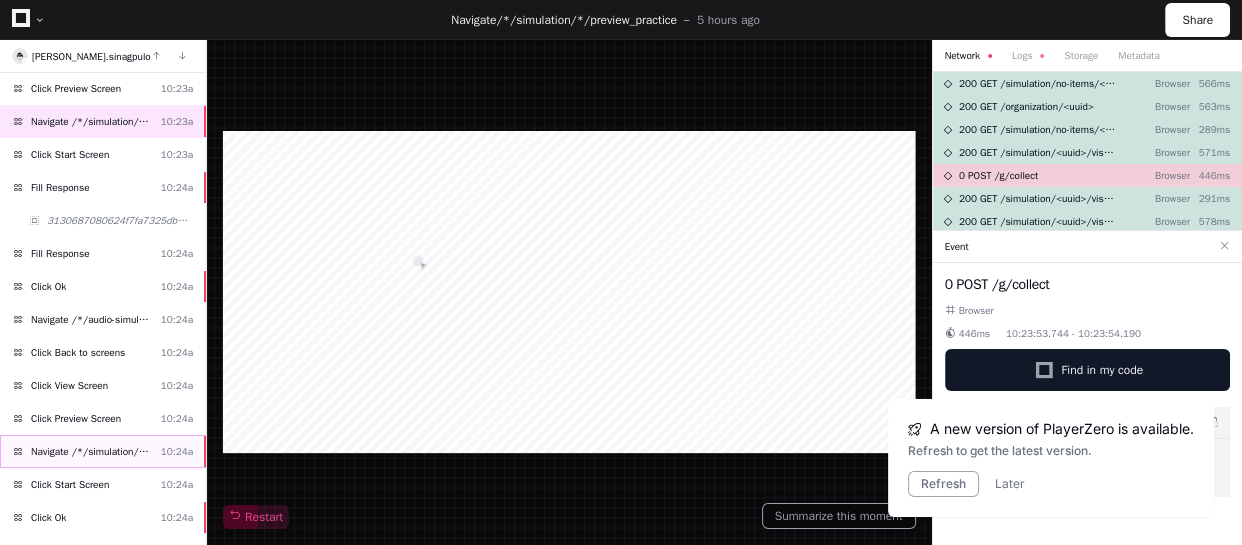 click on "Navigate /*/simulation/*/preview_practice" 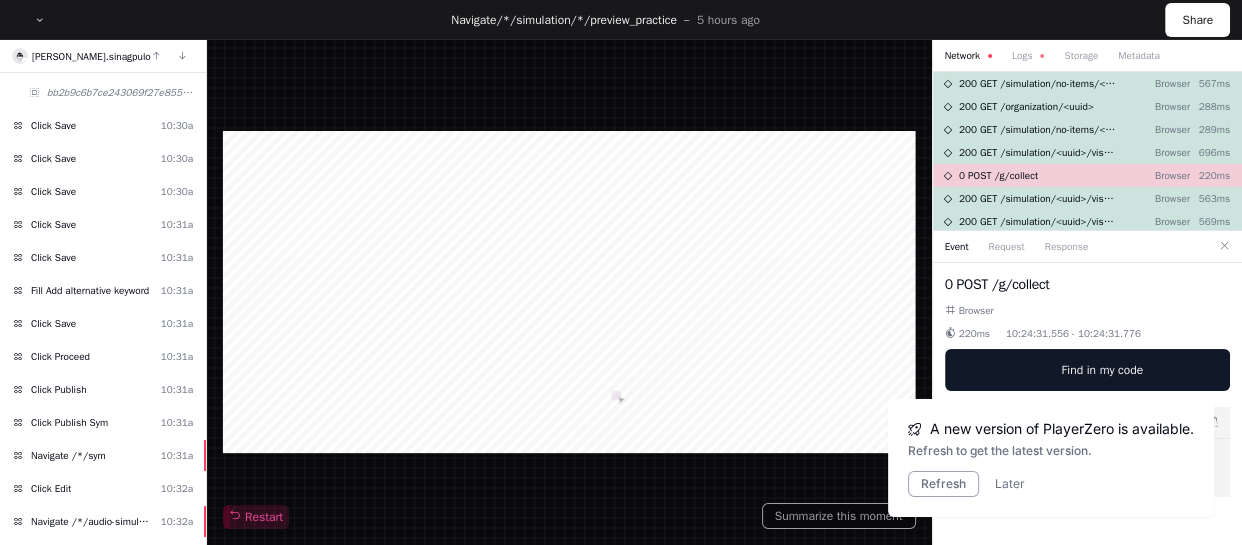 scroll, scrollTop: 5802, scrollLeft: 0, axis: vertical 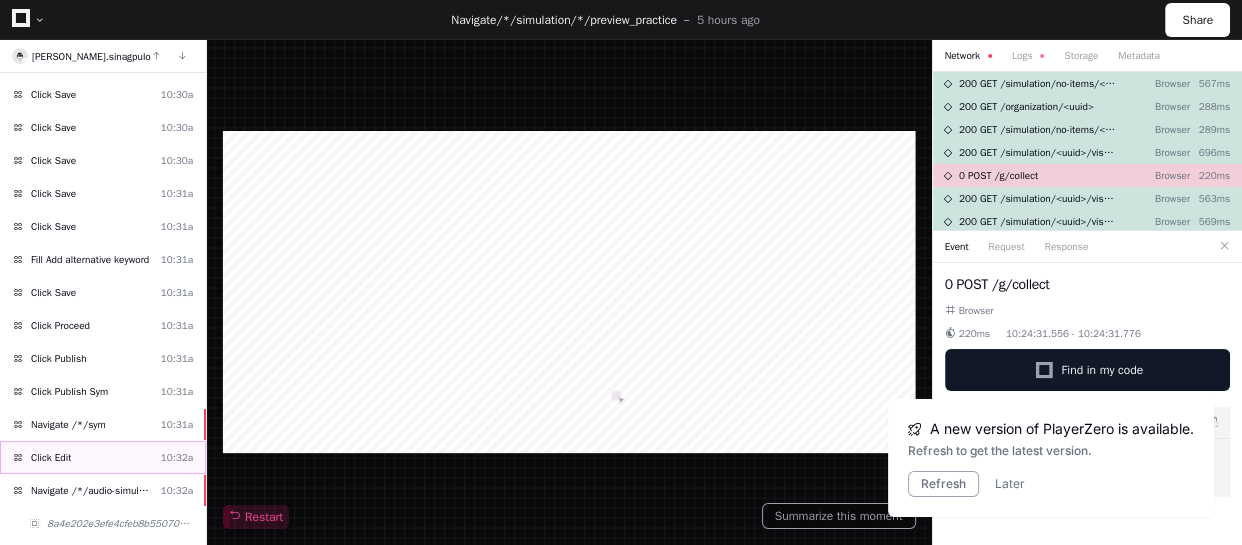 click on "Click Edit  10:32a" 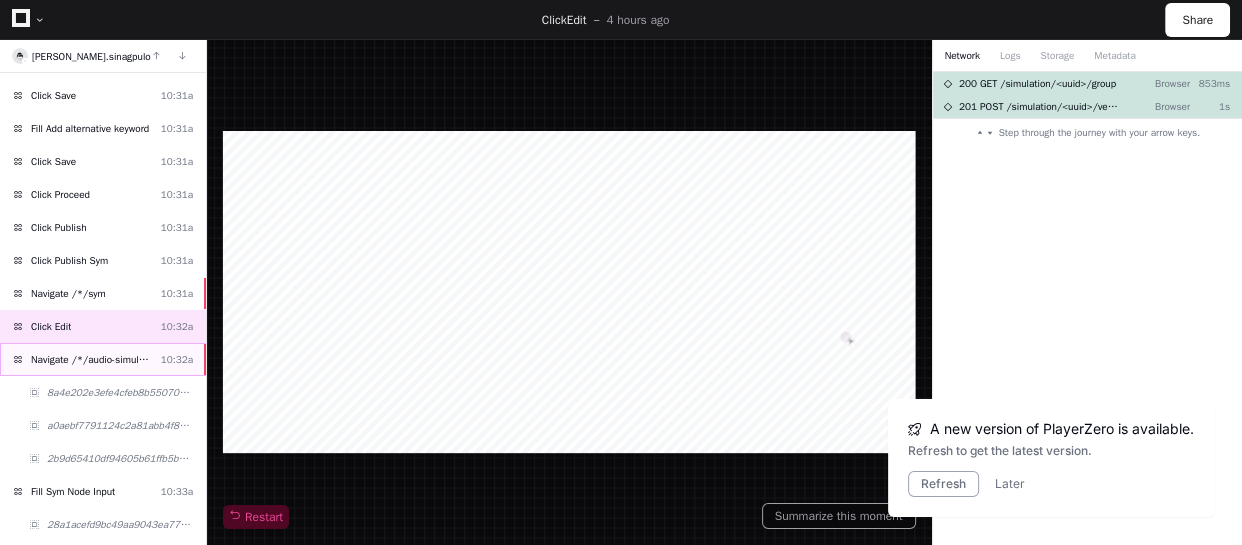 scroll, scrollTop: 5931, scrollLeft: 0, axis: vertical 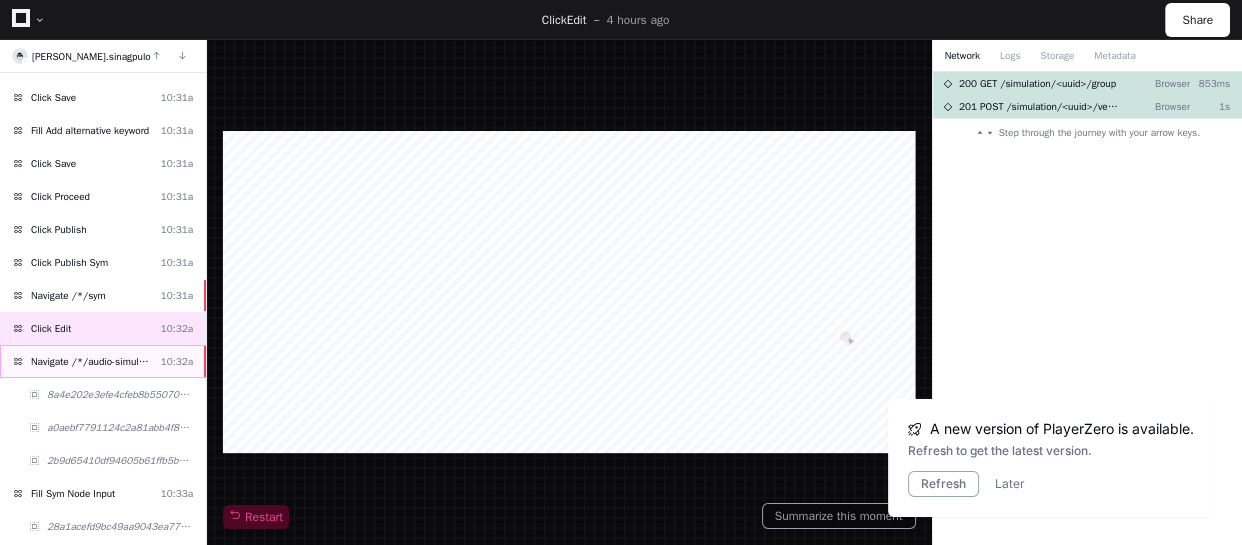 click on "Navigate /*/audio-simulation/*/create-sym" 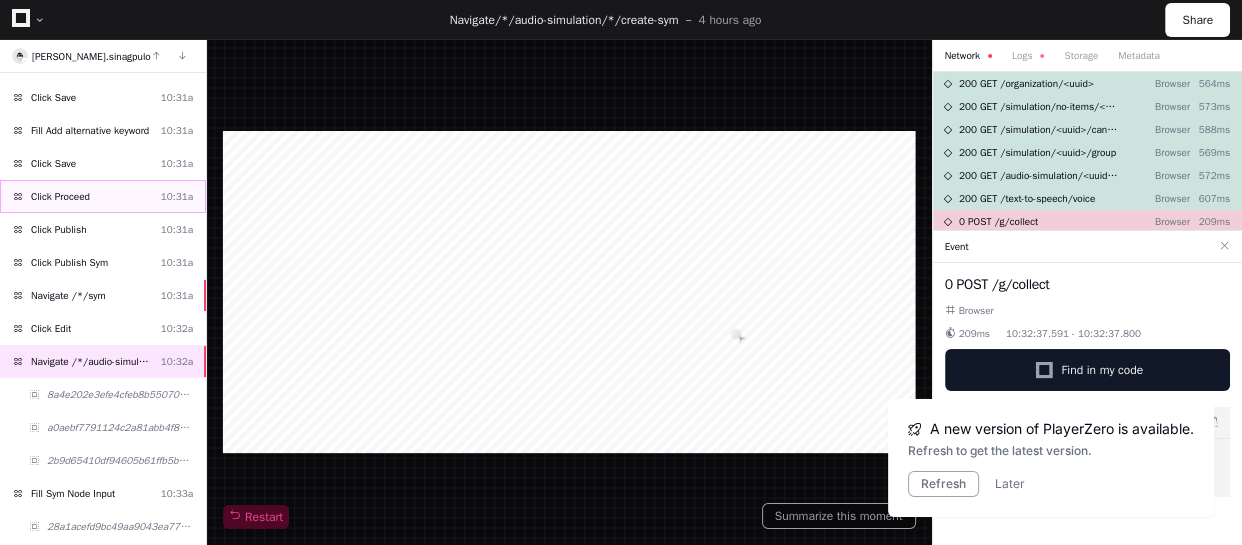 click on "Click Proceed  10:31a" 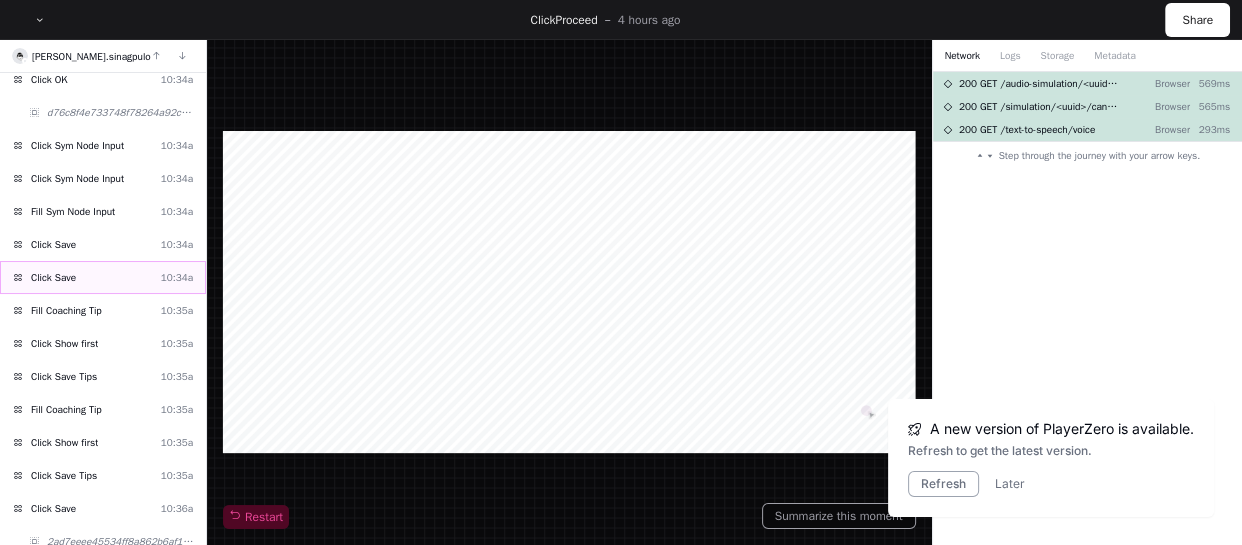 scroll, scrollTop: 6514, scrollLeft: 0, axis: vertical 